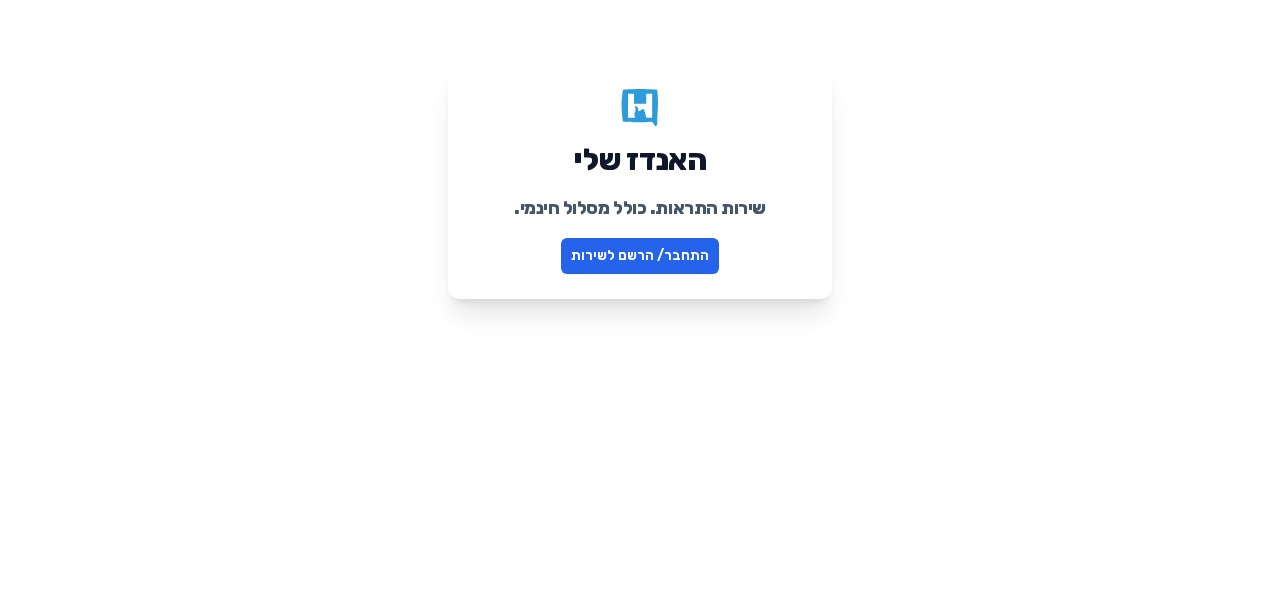 scroll, scrollTop: 0, scrollLeft: 0, axis: both 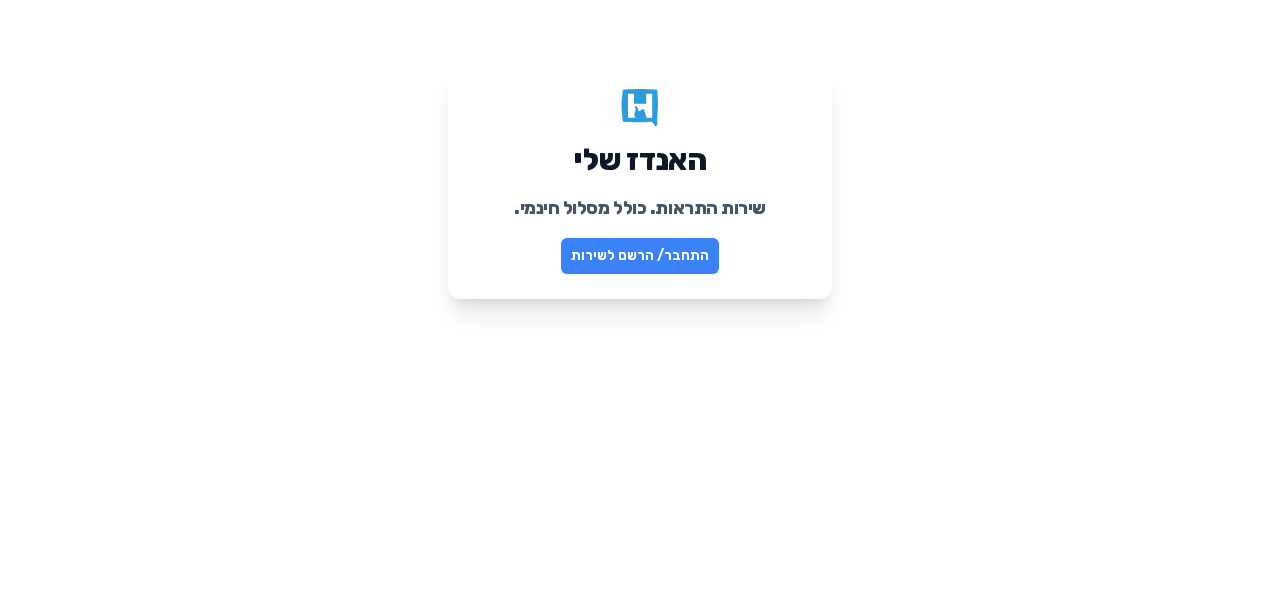 click on "התחבר/ הרשם לשירות" at bounding box center (640, 256) 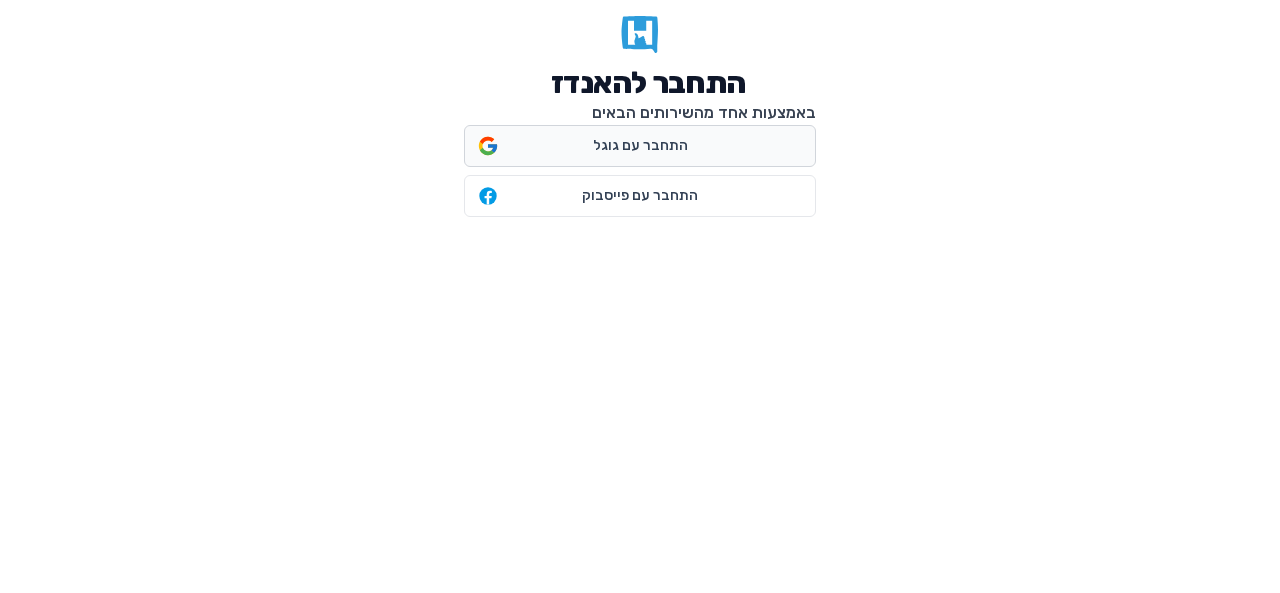 click on "התחבר עם גוגל" at bounding box center [640, 146] 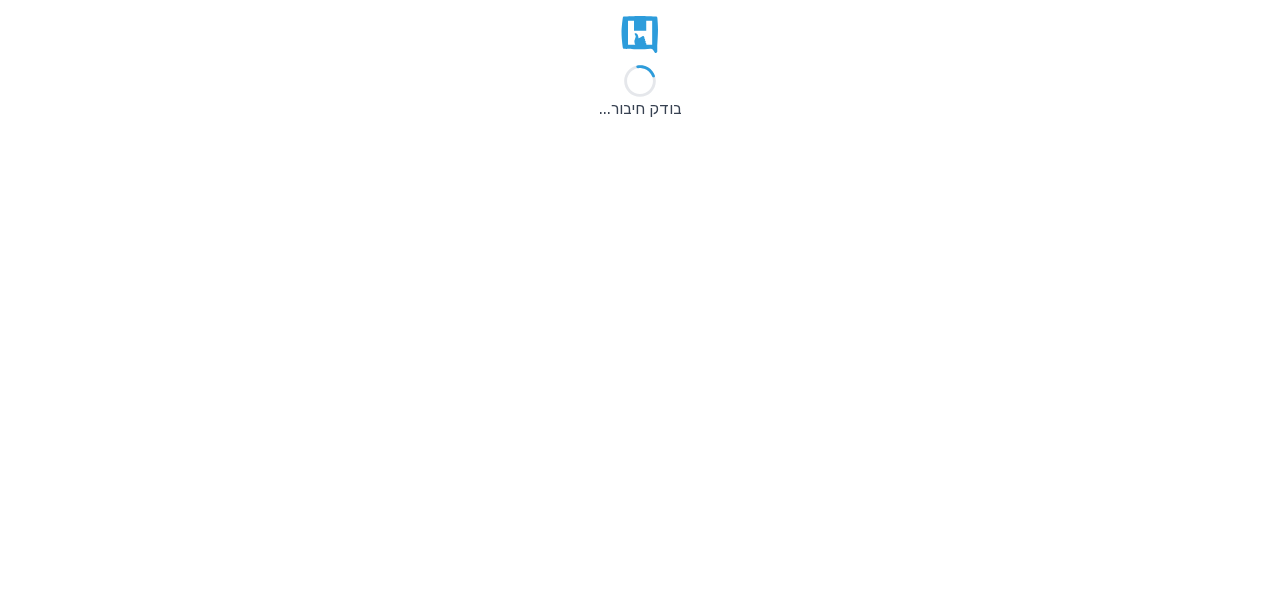 scroll, scrollTop: 0, scrollLeft: 0, axis: both 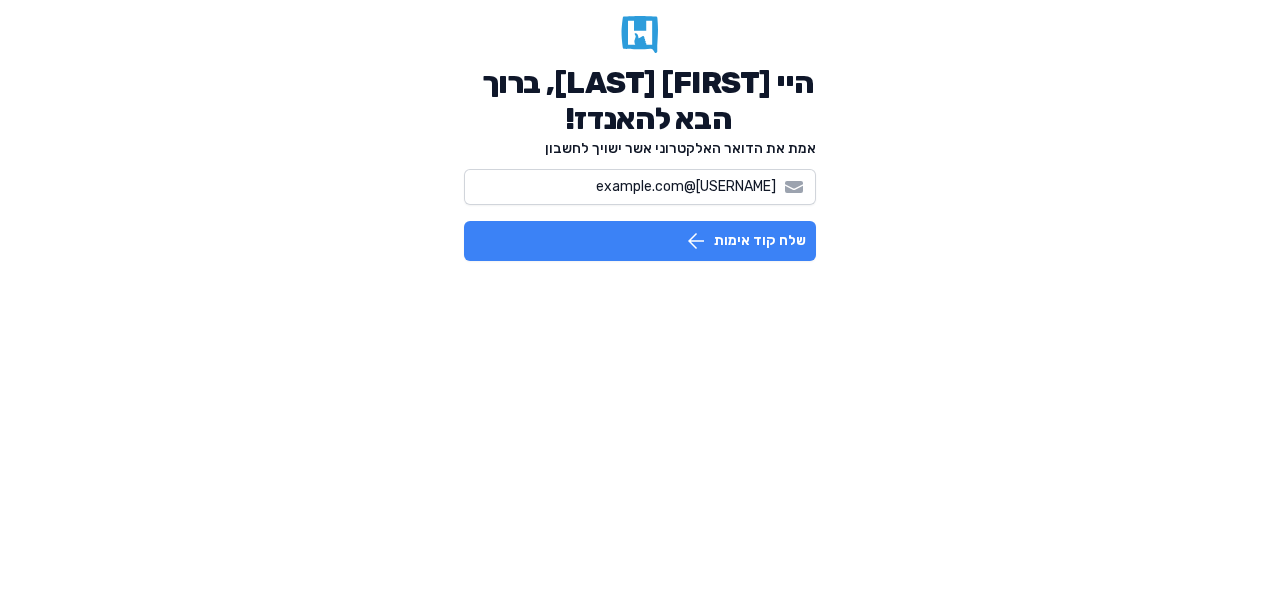 click on "שלח קוד אימות" at bounding box center [640, 241] 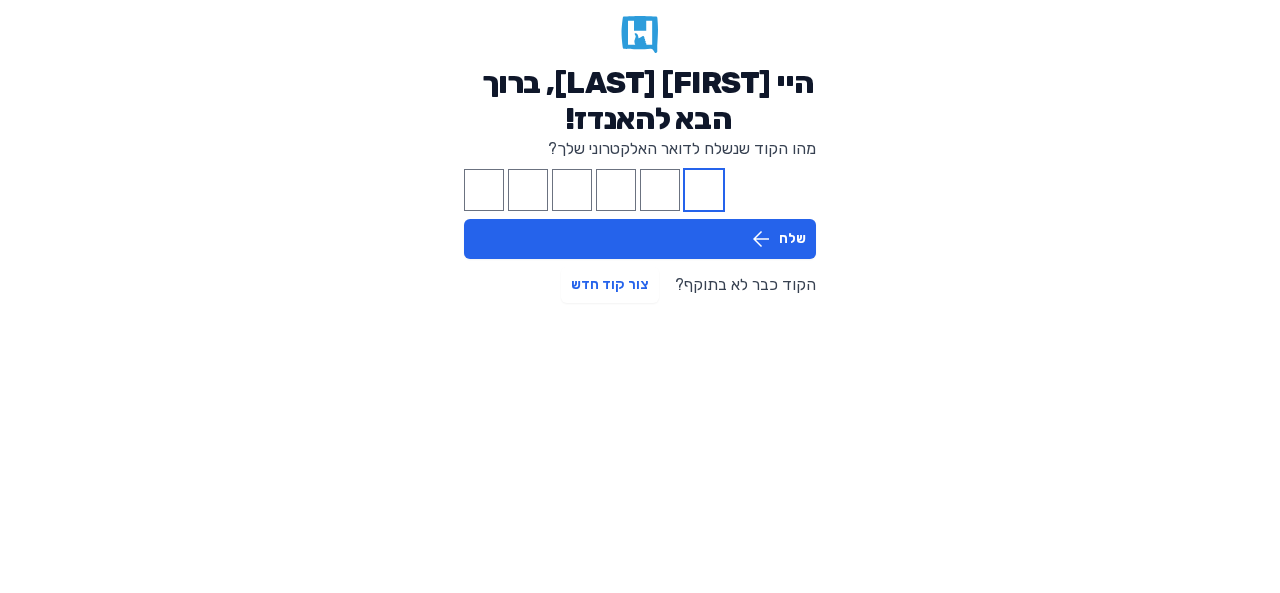 click at bounding box center (704, 190) 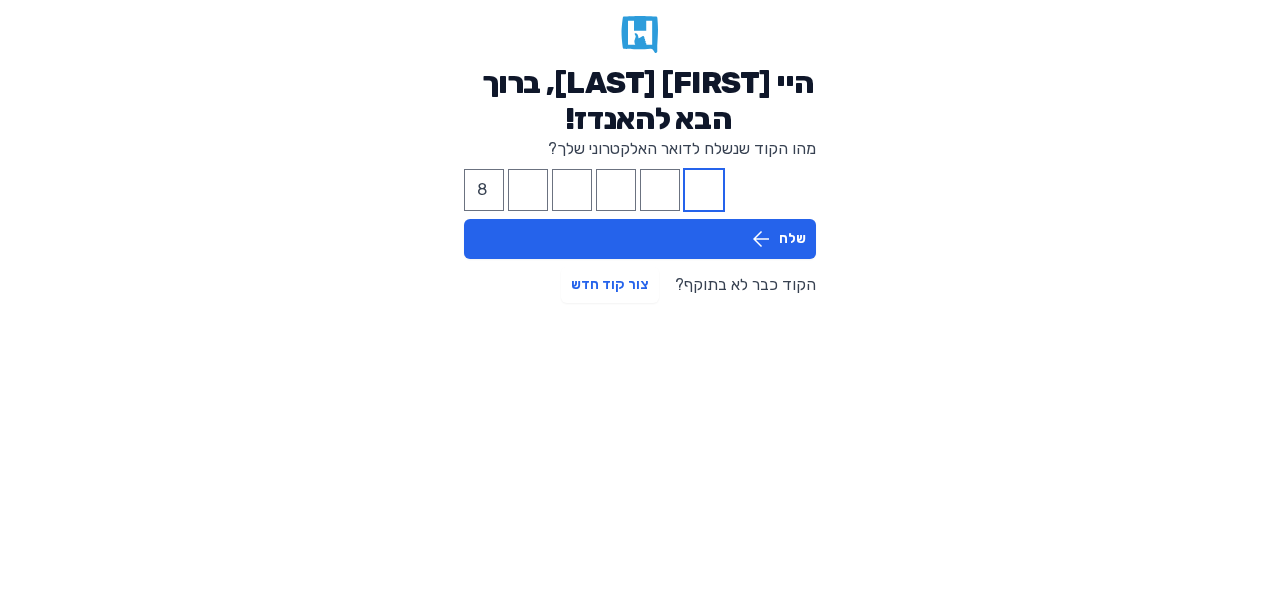 type on "8" 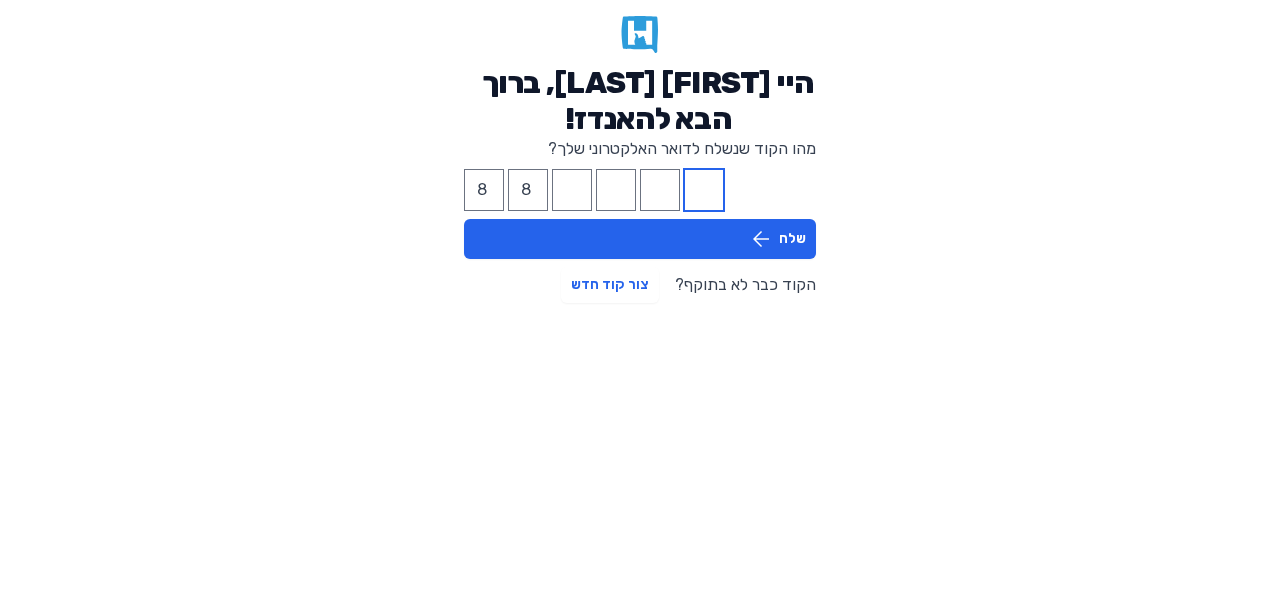 type on "8" 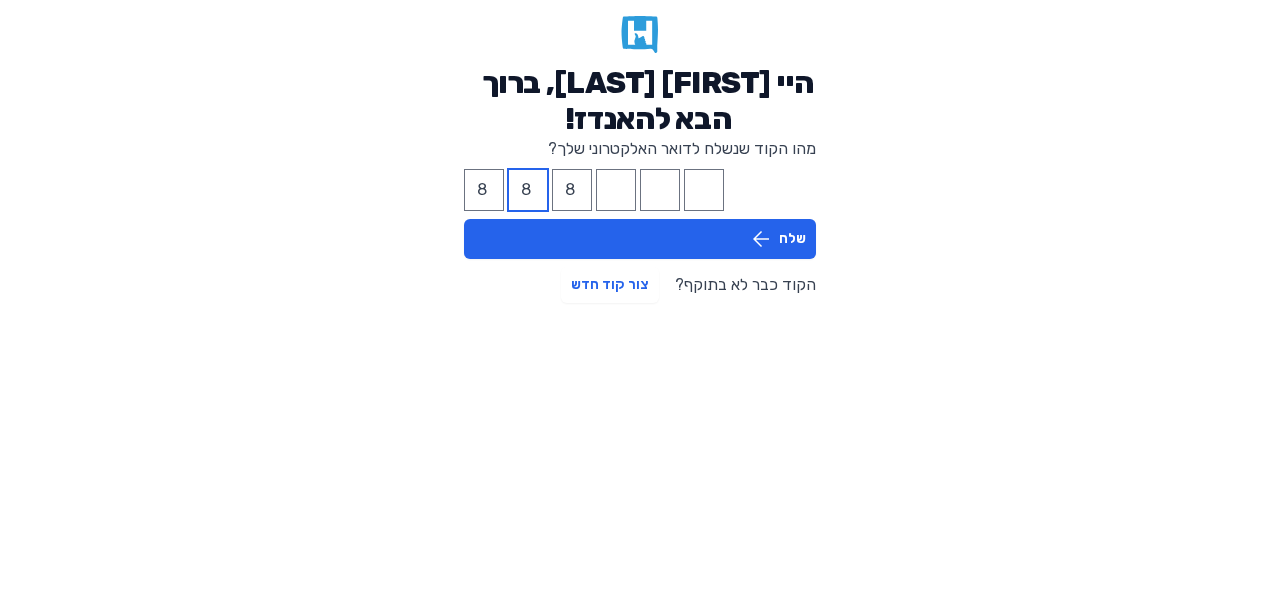type 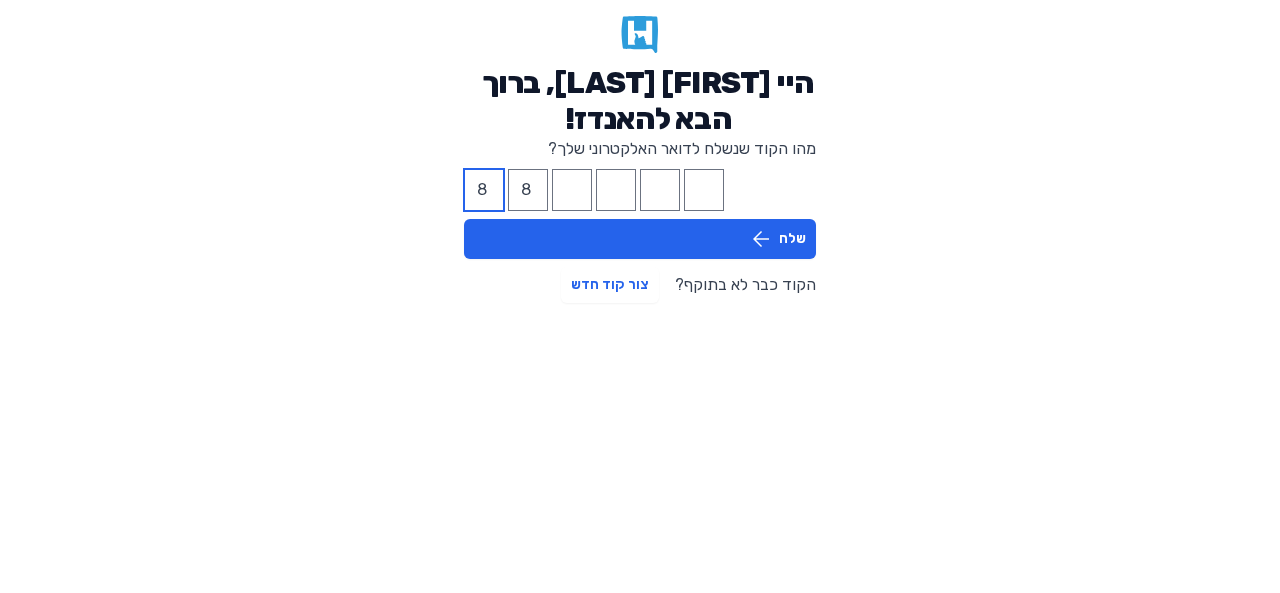 type 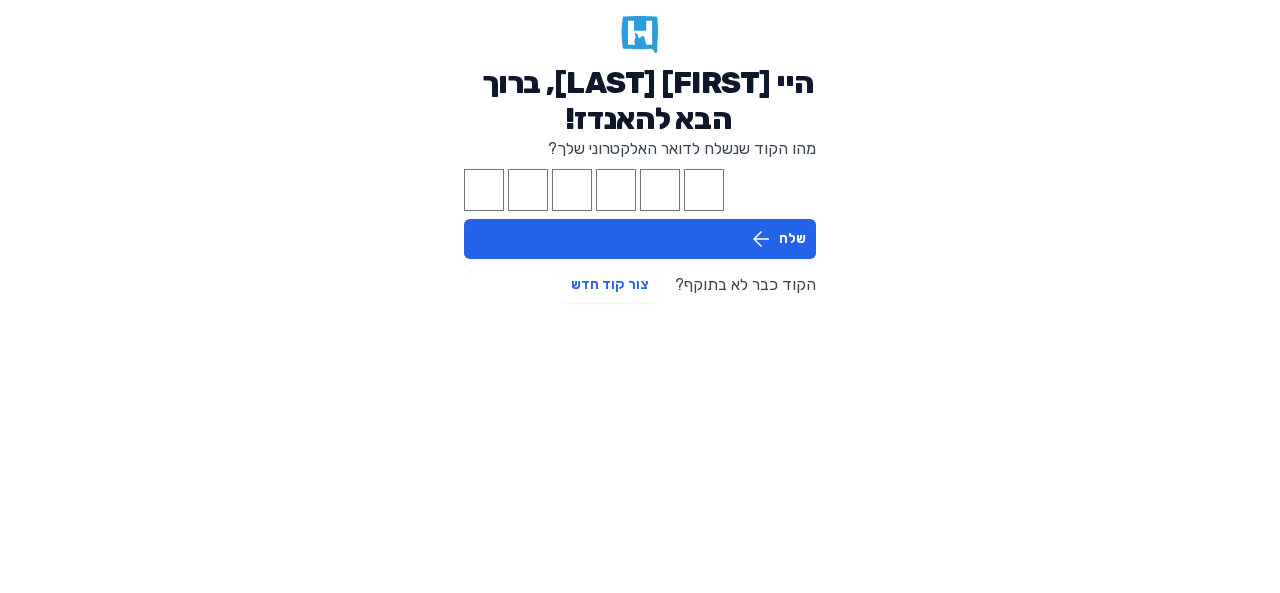 click on "היי [FIRST] [LAST], ברוך הבא להאנדז! מהו הקוד שנשלח לדואר האלקטרוני שלך?           שלח הקוד כבר לא בתוקף? צור קוד חדש" at bounding box center (640, 159) 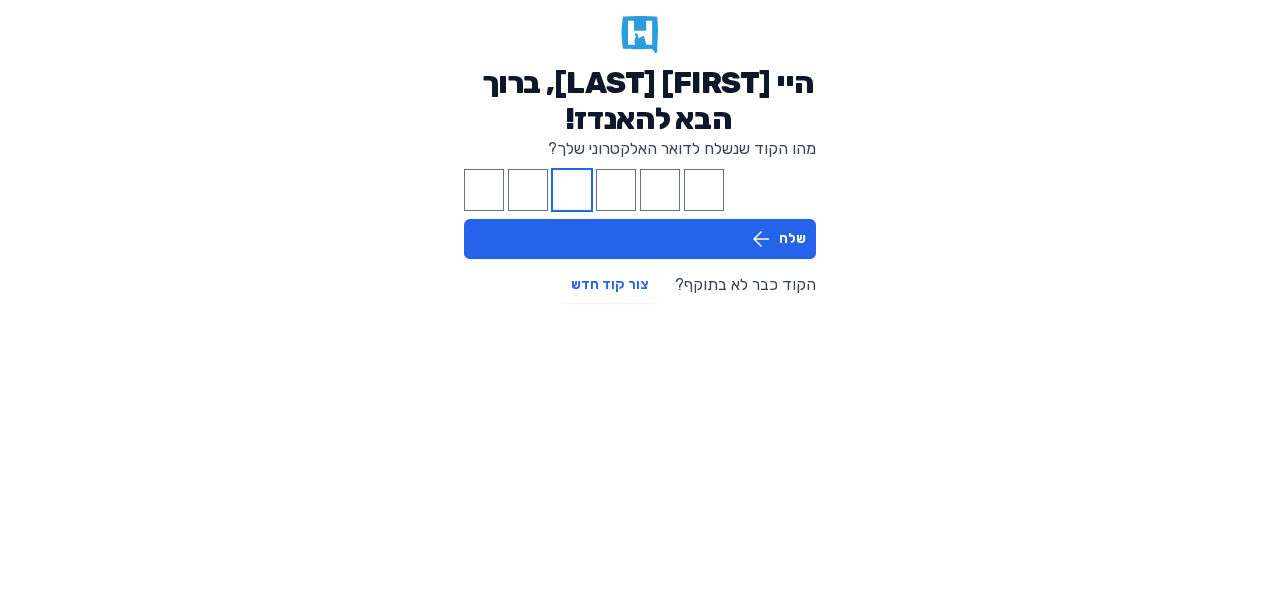 click at bounding box center (572, 190) 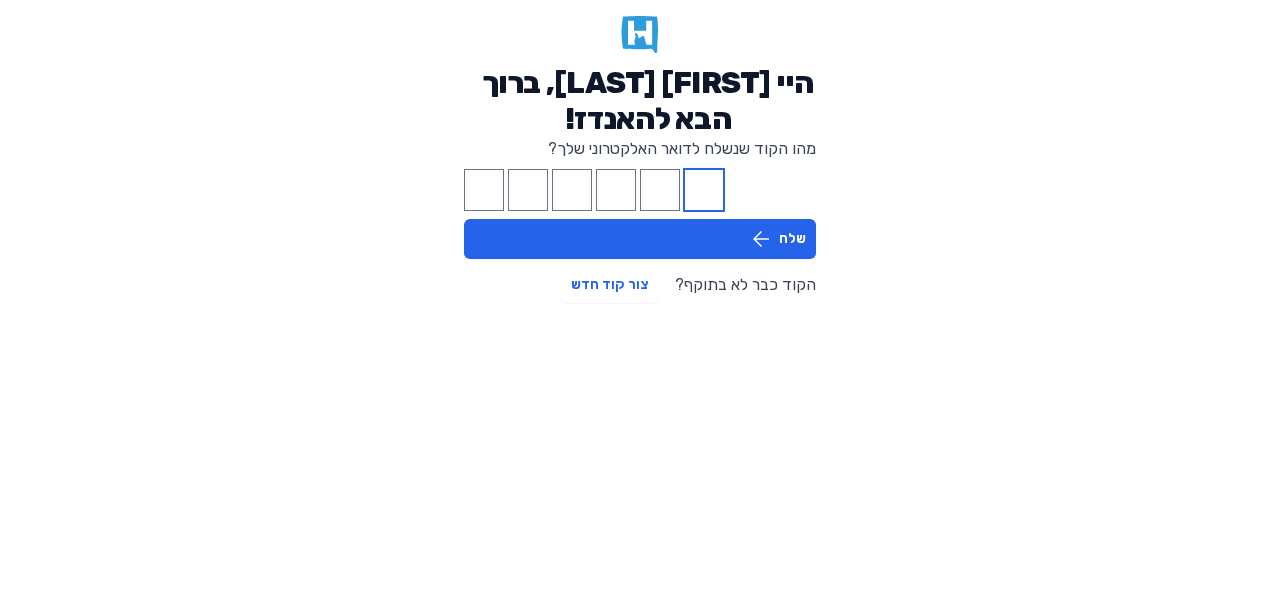 type on "8" 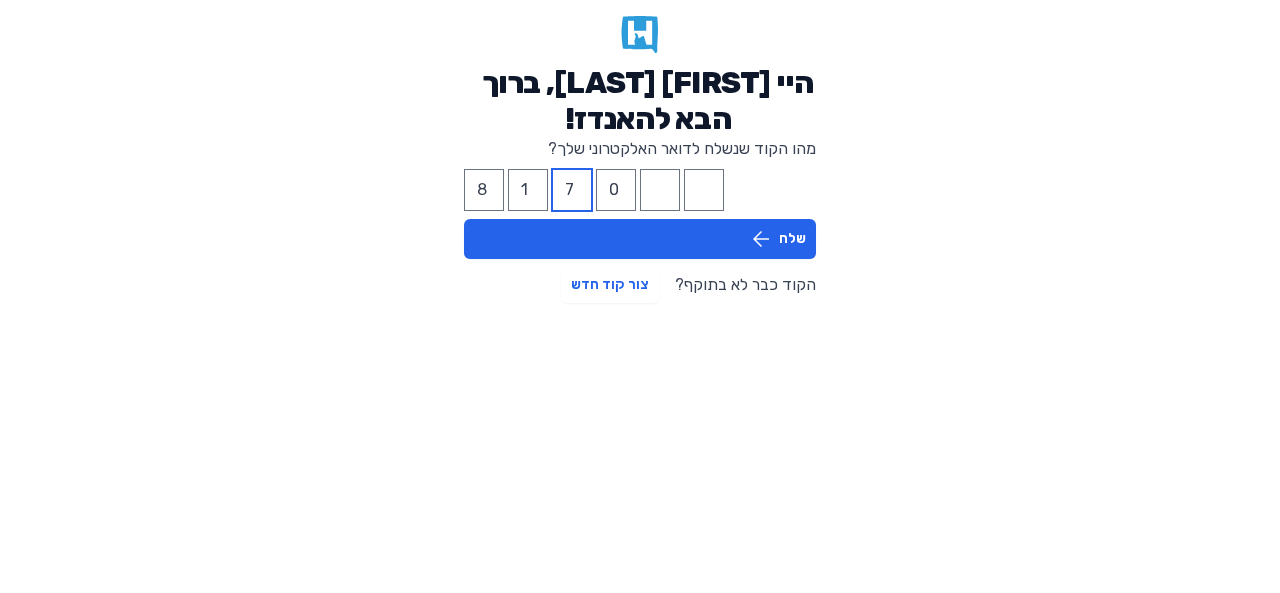 type 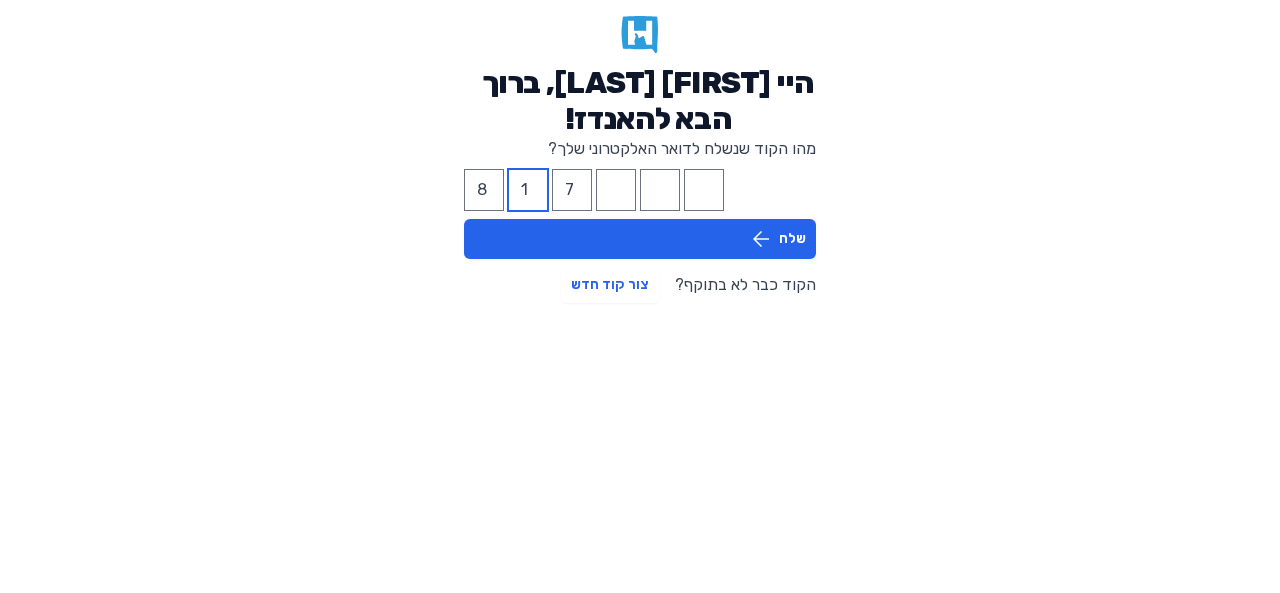 type 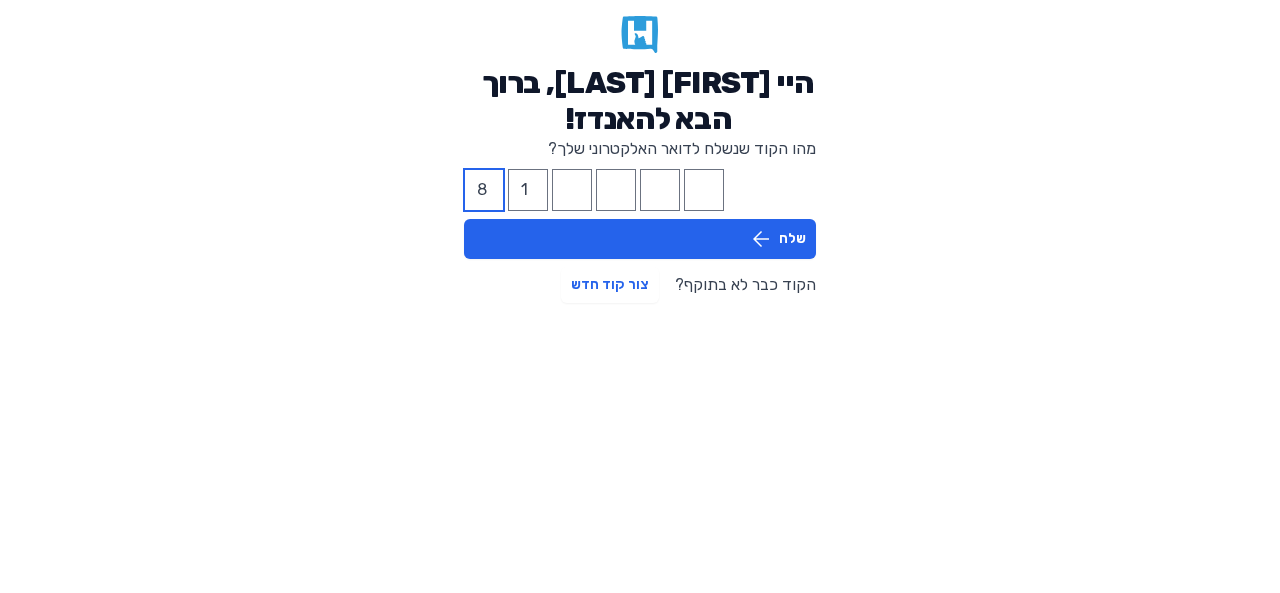 type 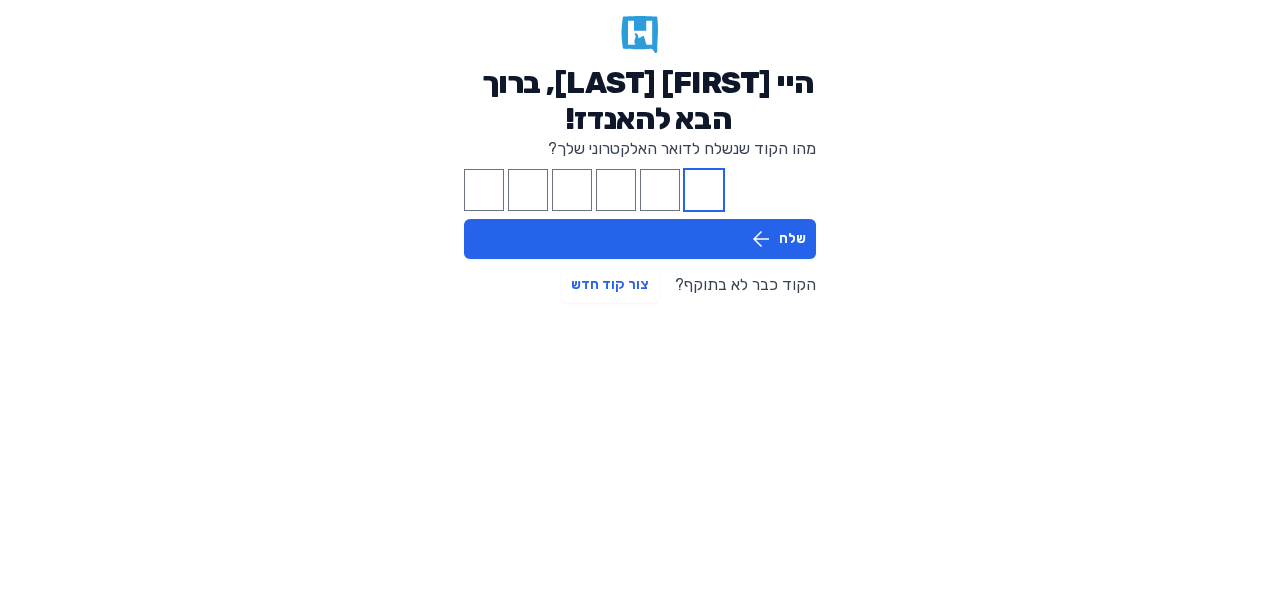 paste on "1" 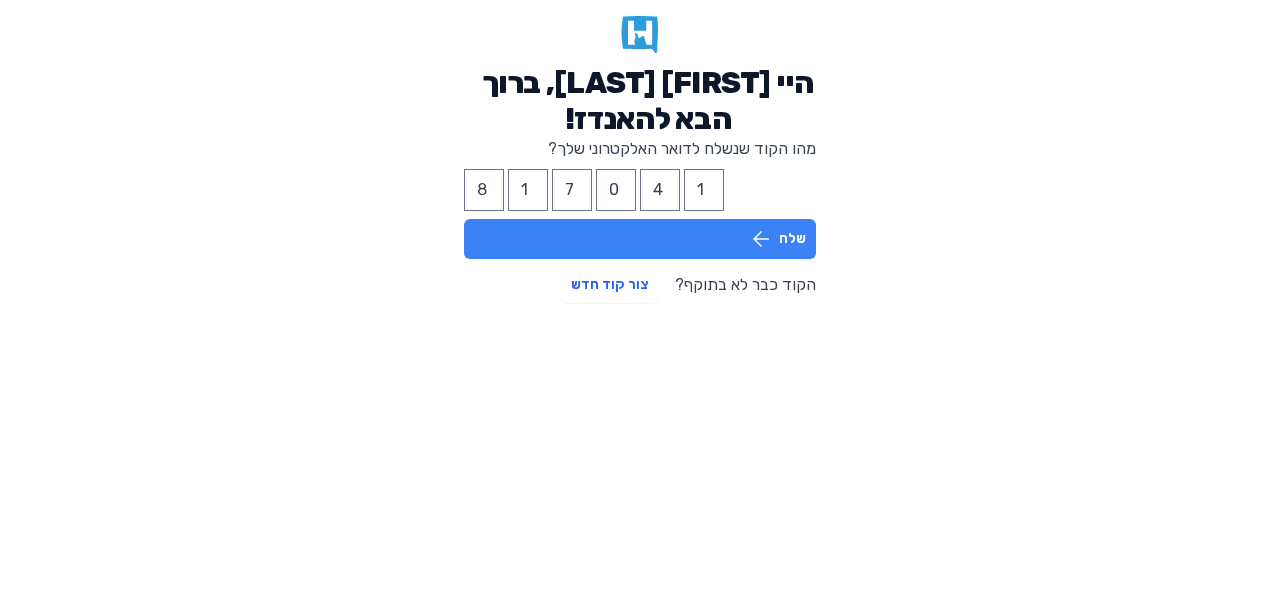 click on "שלח" at bounding box center [640, 239] 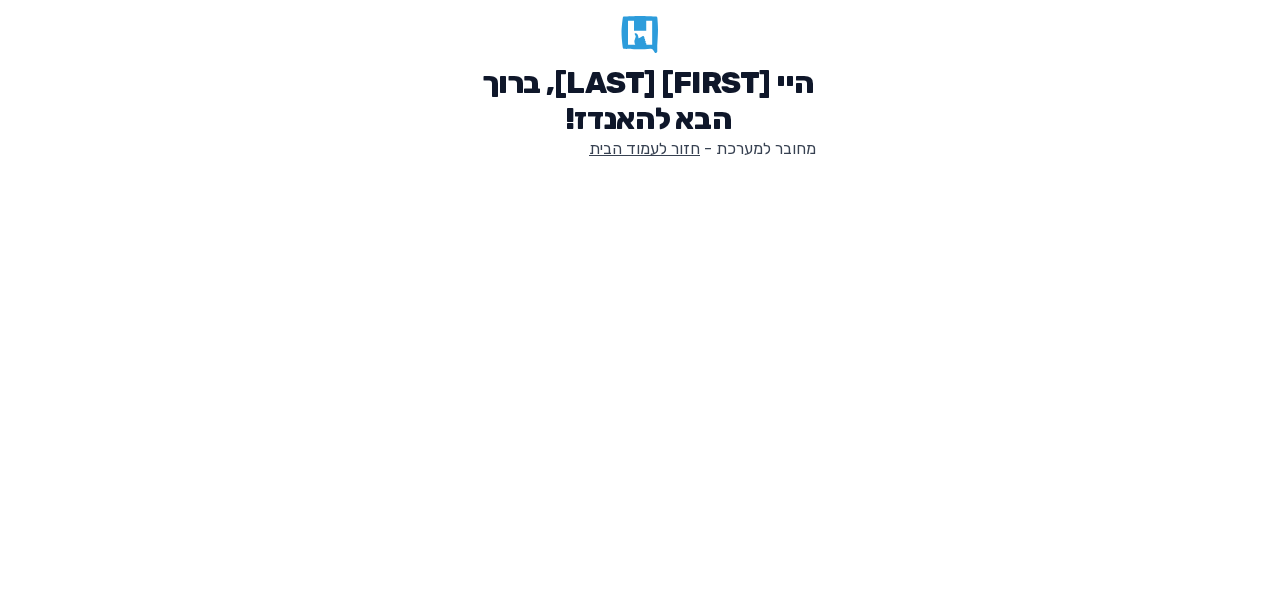 click on "חזור לעמוד הבית" at bounding box center (644, 148) 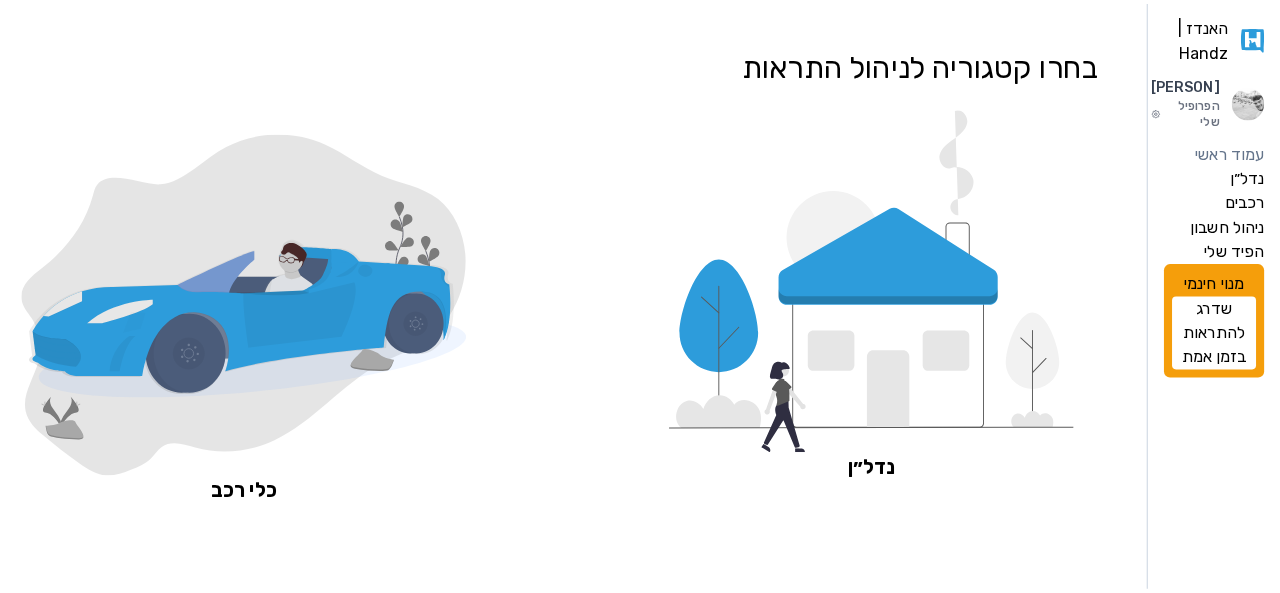 scroll, scrollTop: 0, scrollLeft: 0, axis: both 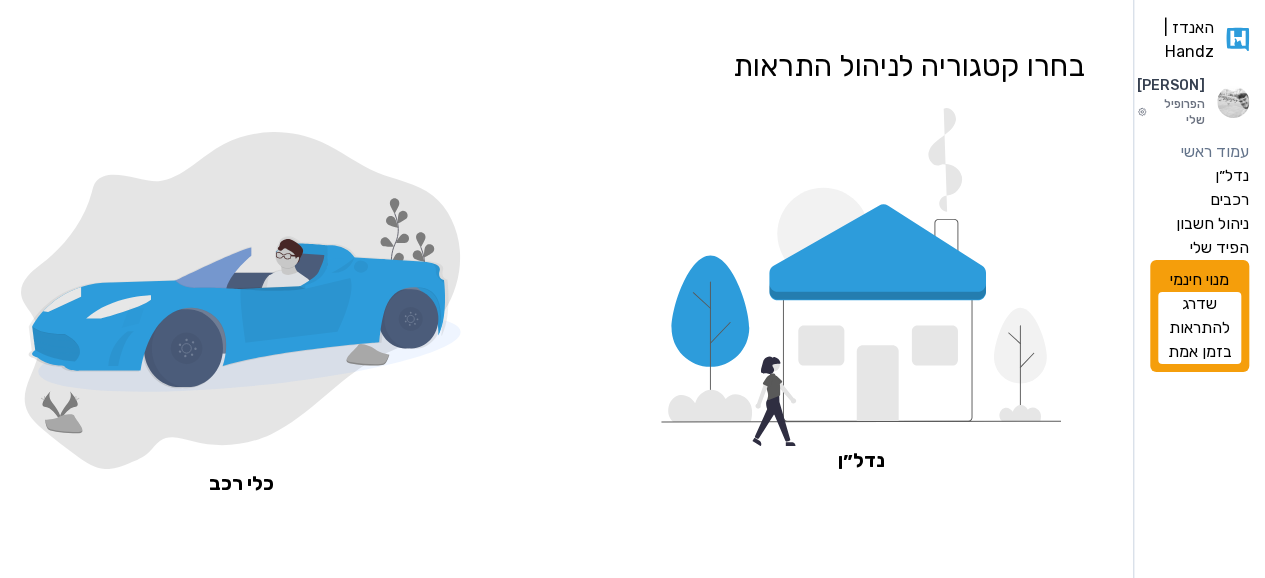click 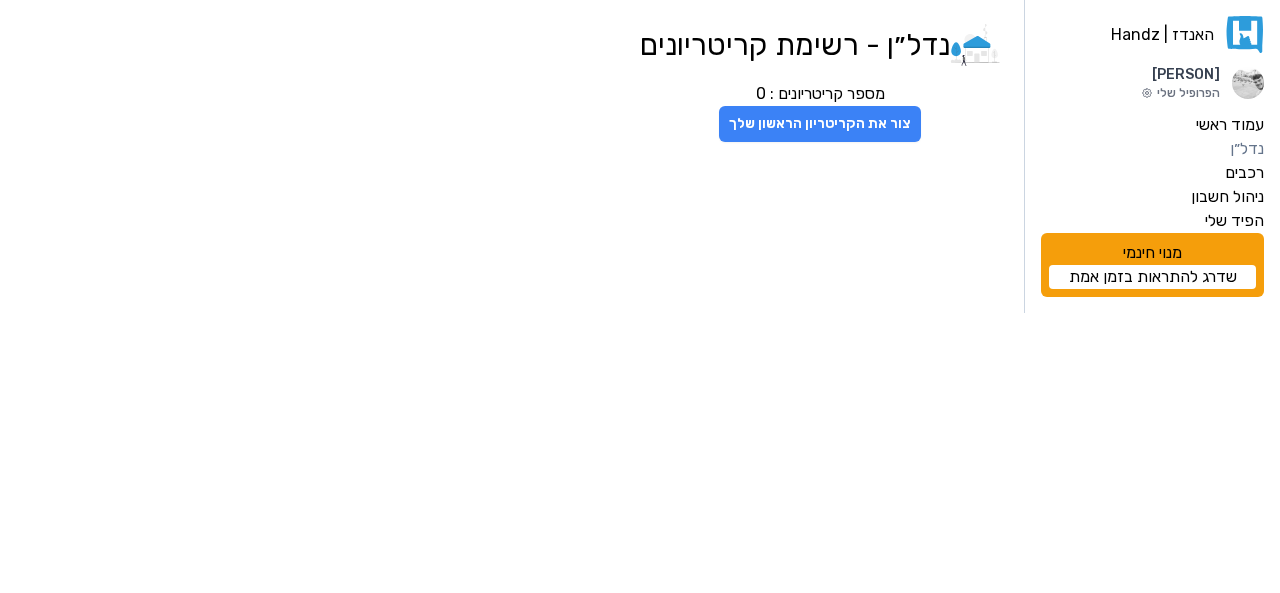 click on "צור את הקריטריון הראשון שלך" at bounding box center (820, 124) 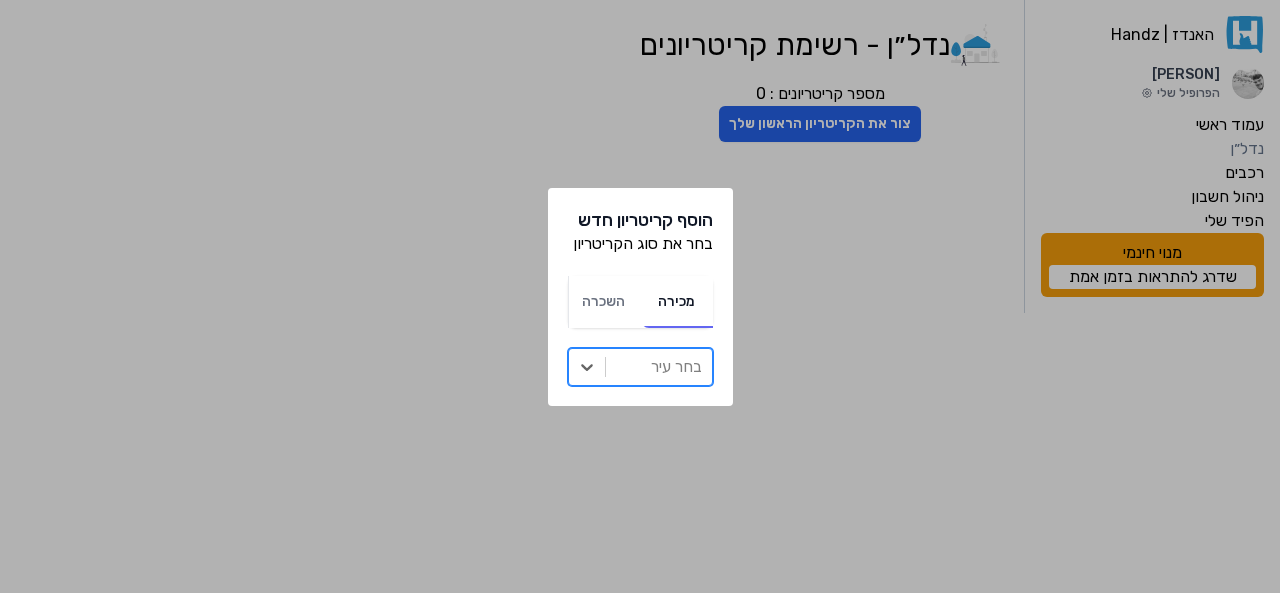click at bounding box center [659, 367] 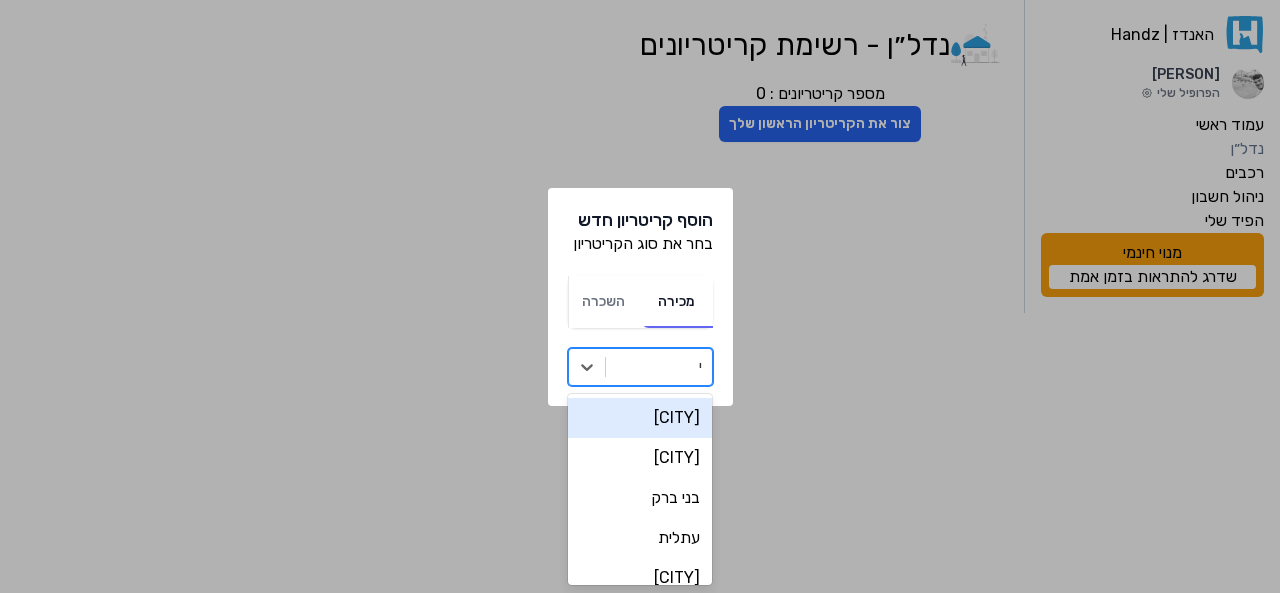 type on "[NEIGHBORHOOD]" 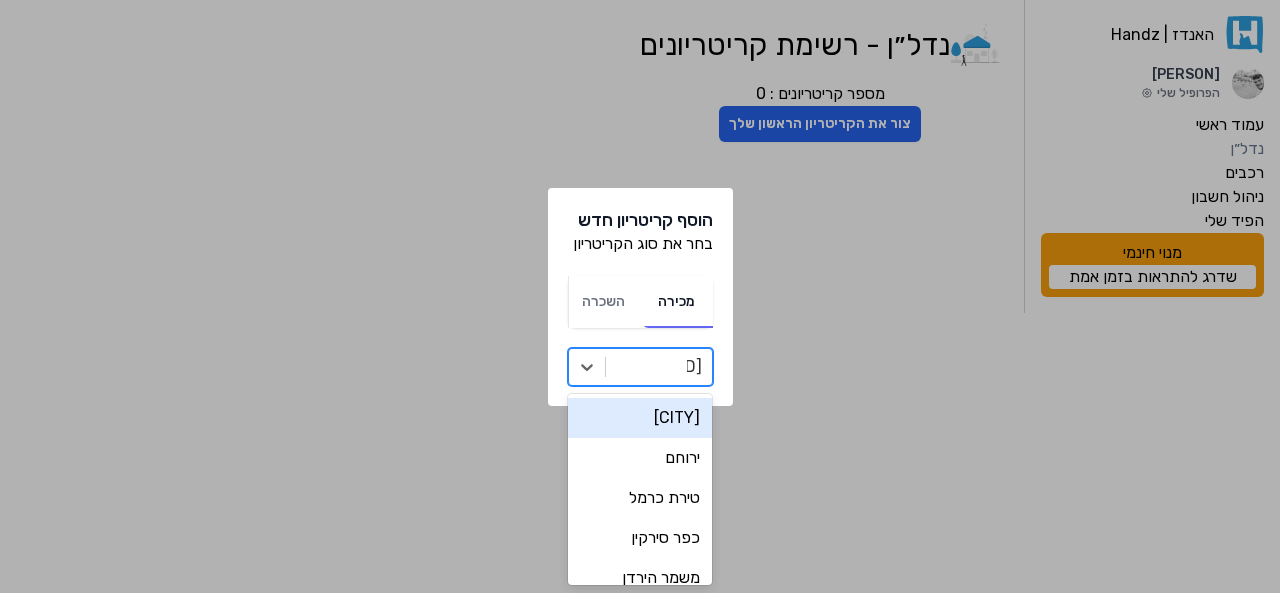 click on "[CITY]" at bounding box center [640, 418] 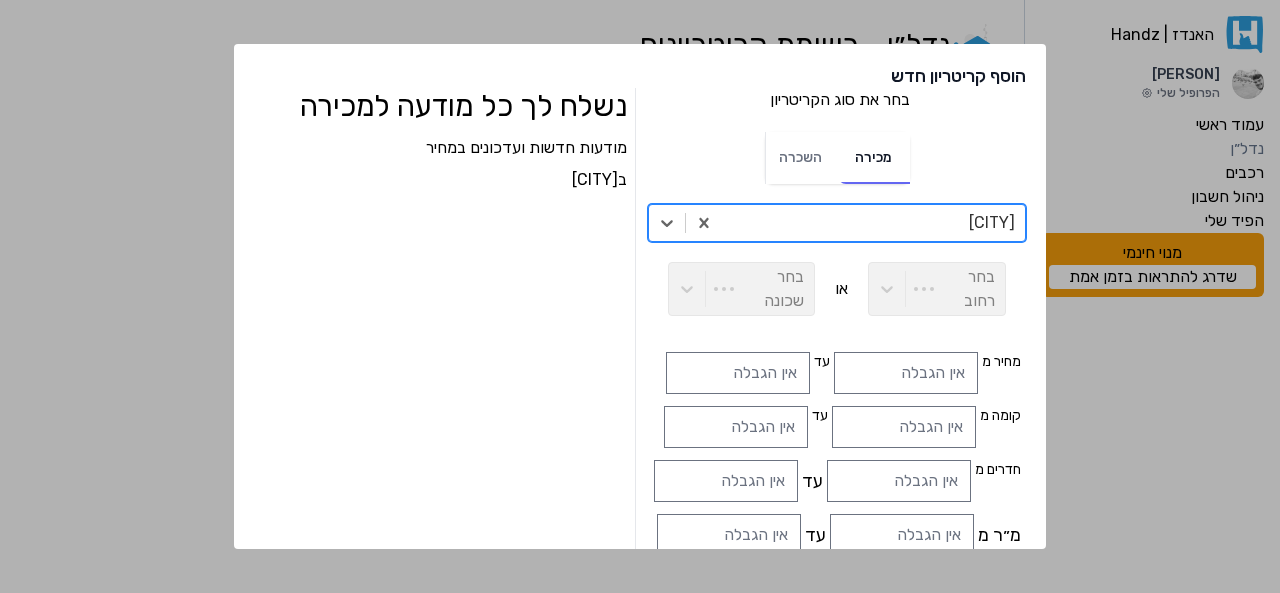 type 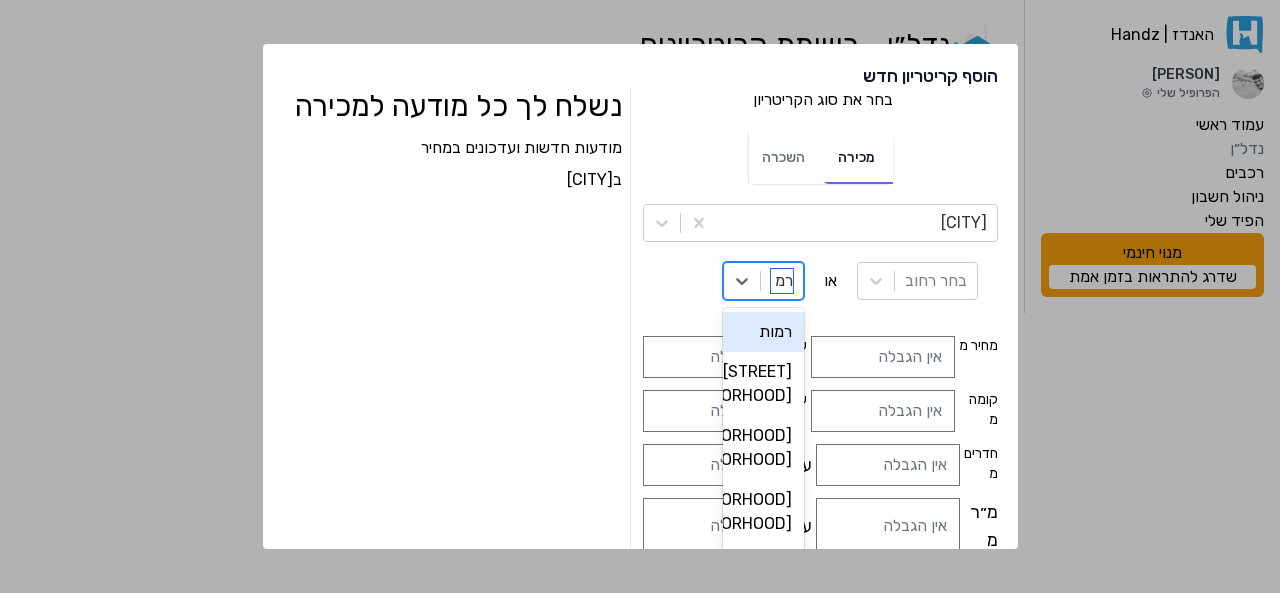 type on "[NEIGHBORHOOD]" 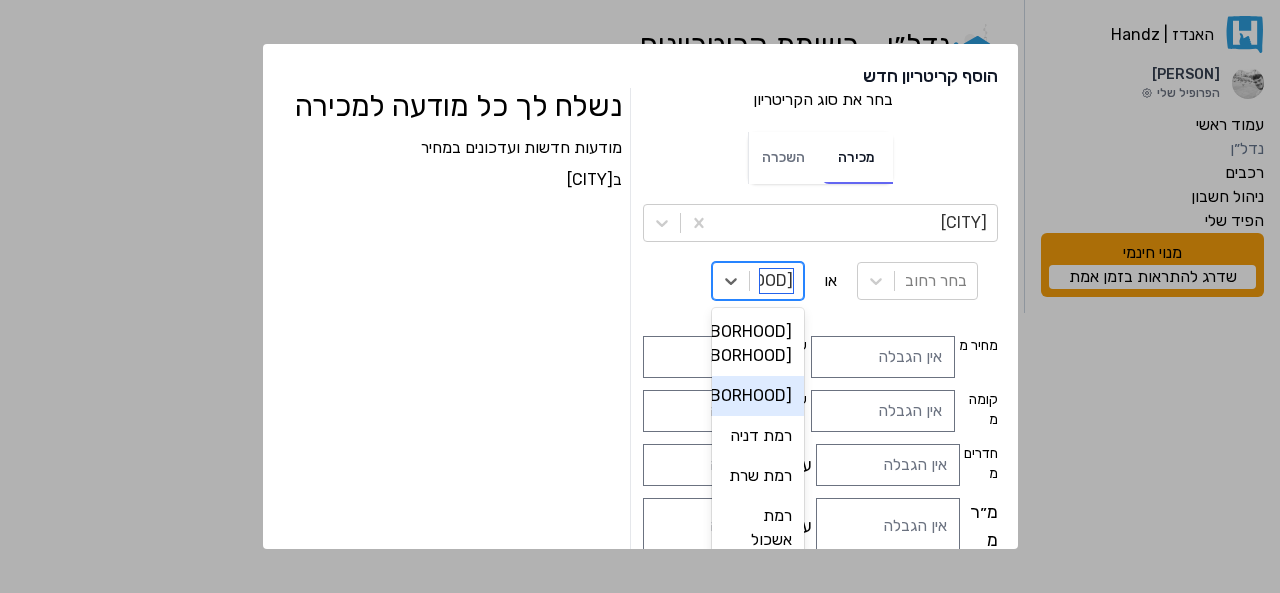 click on "[NEIGHBORHOOD]" at bounding box center (758, 396) 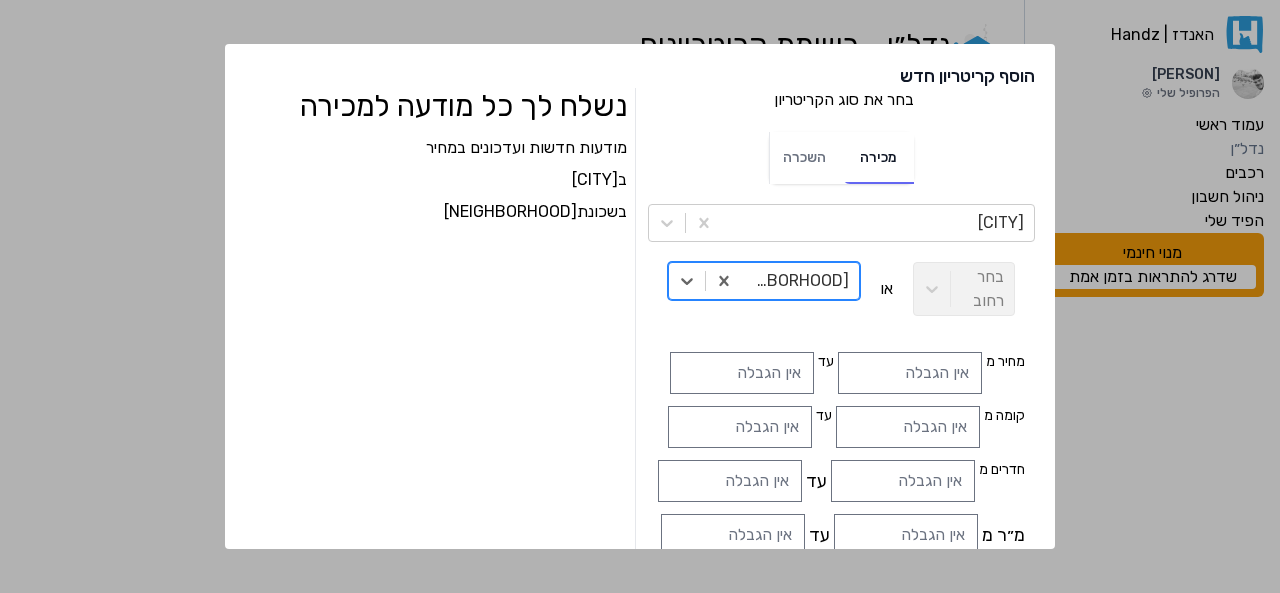 click on "בחר רחוב" at bounding box center (964, 289) 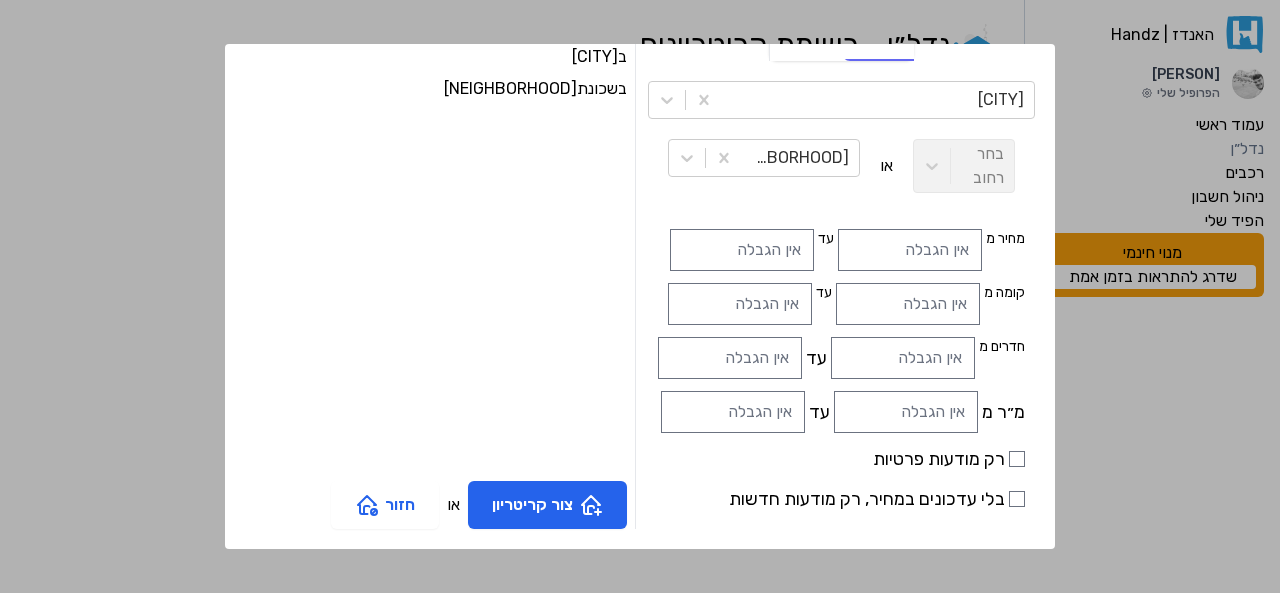 scroll, scrollTop: 134, scrollLeft: 0, axis: vertical 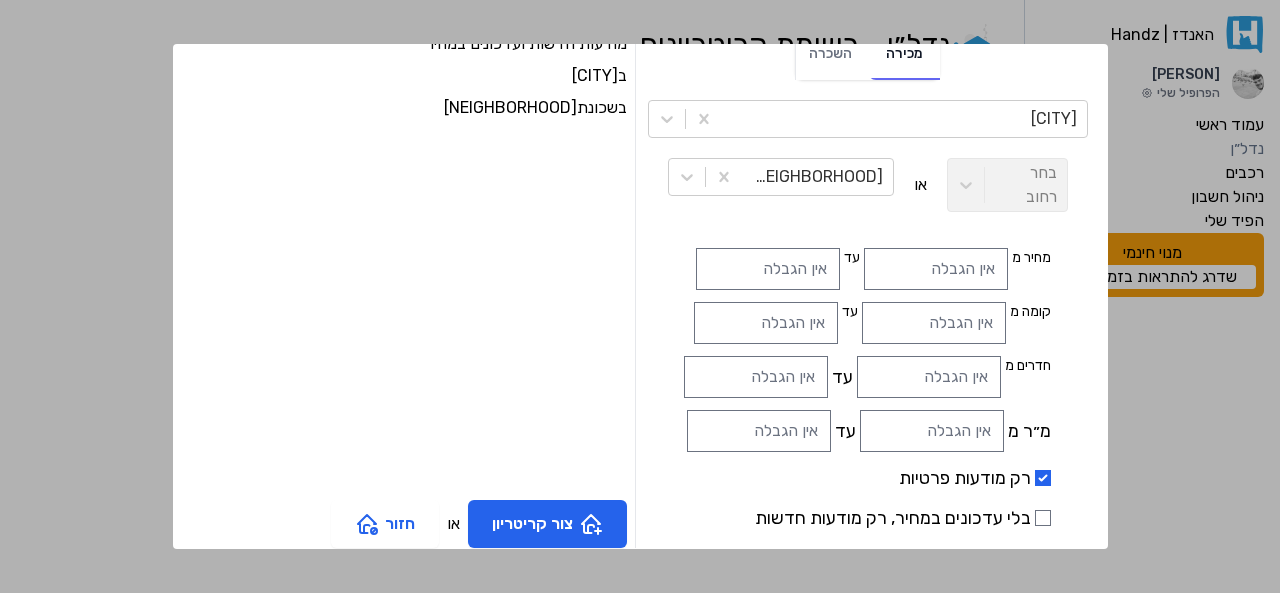 click on "רק מודעות פרטיות" at bounding box center (867, 478) 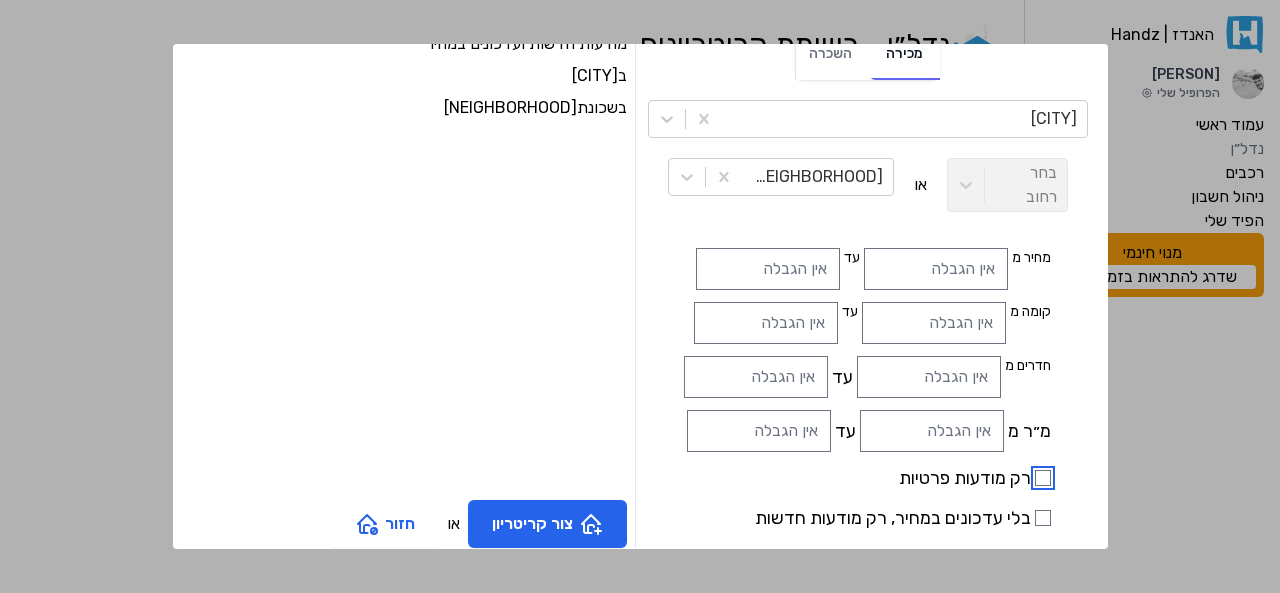 checkbox on "false" 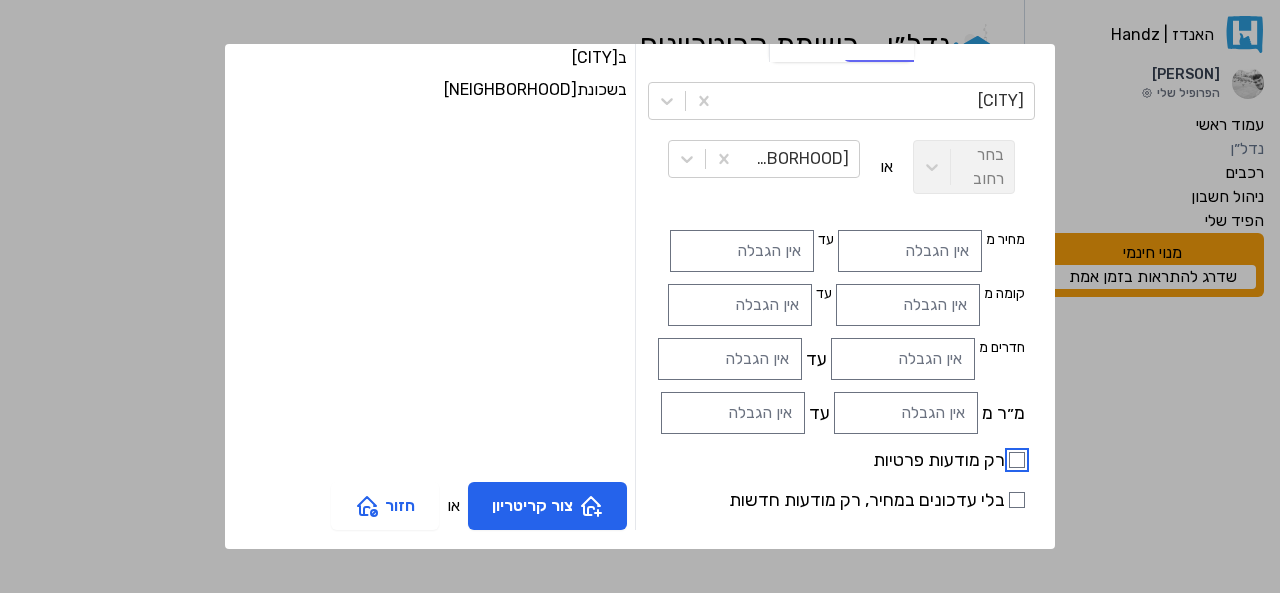 scroll, scrollTop: 134, scrollLeft: 0, axis: vertical 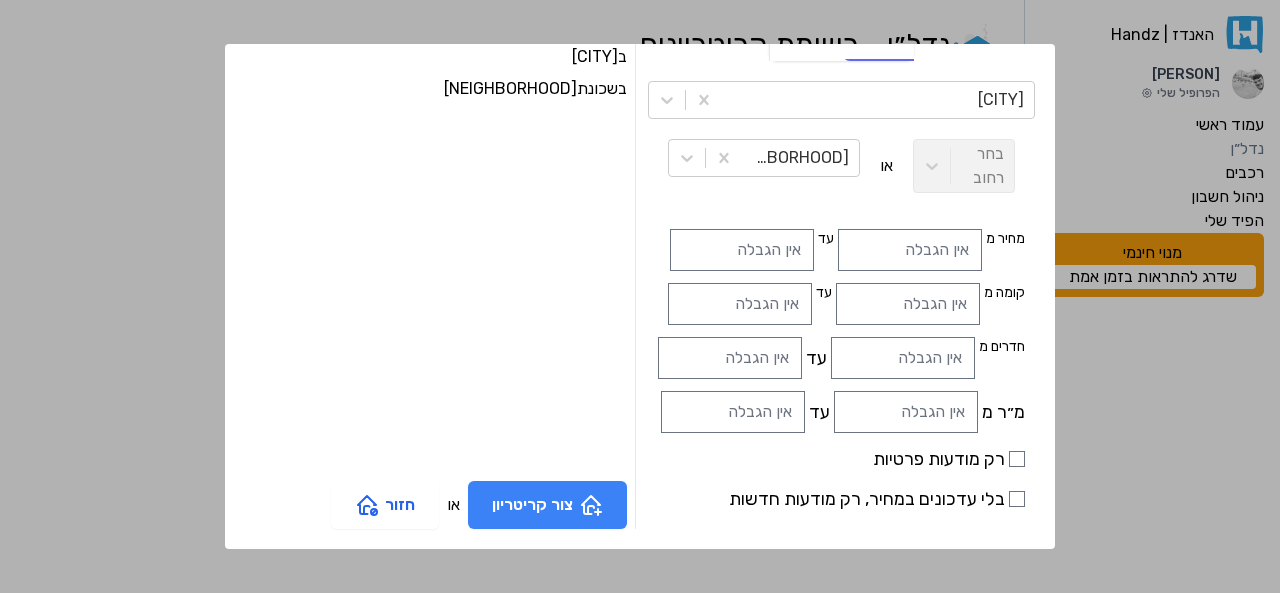 click on "צור קריטריון" at bounding box center [547, 505] 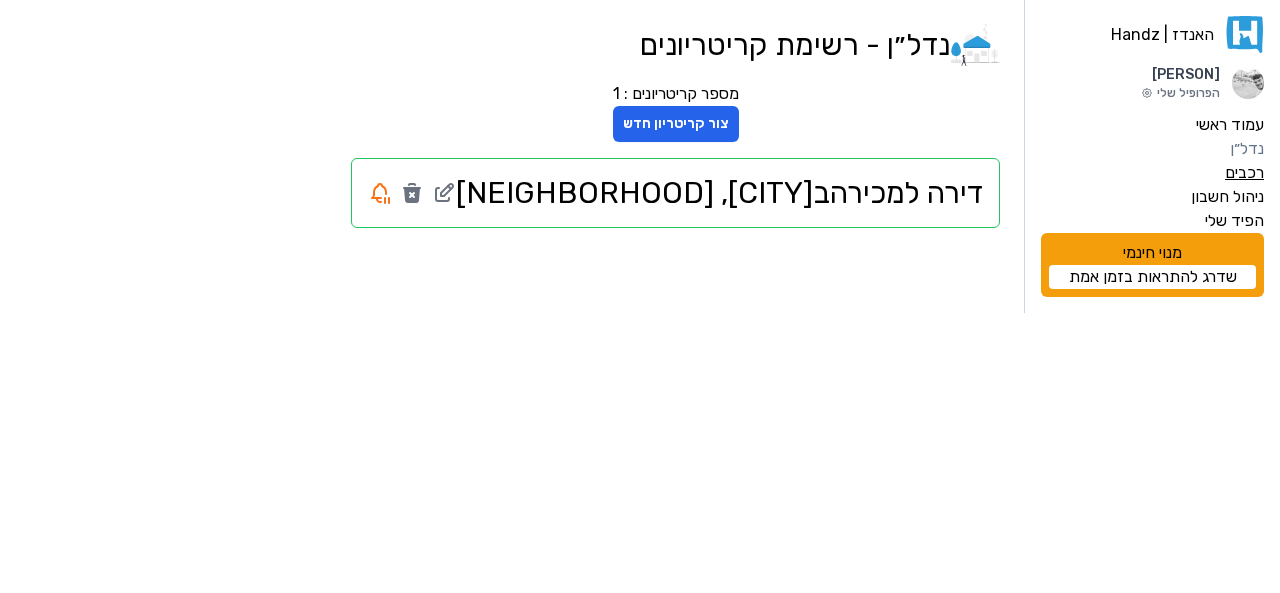 click on "רכבים" at bounding box center [1244, 173] 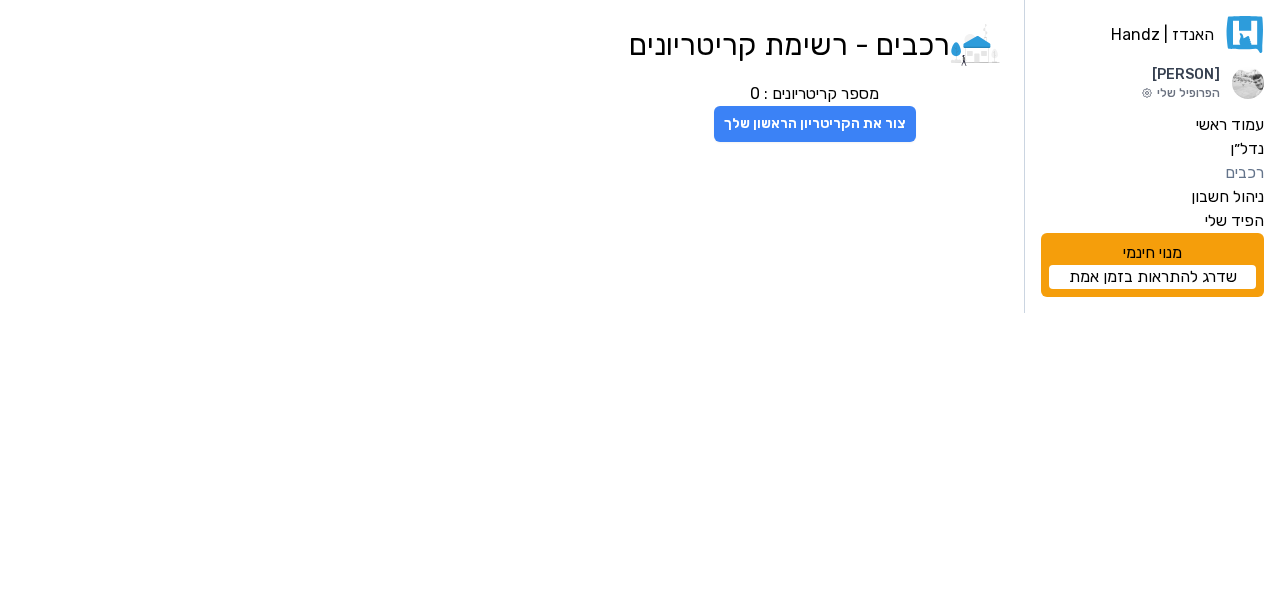 click on "צור את הקריטריון הראשון שלך" at bounding box center (815, 124) 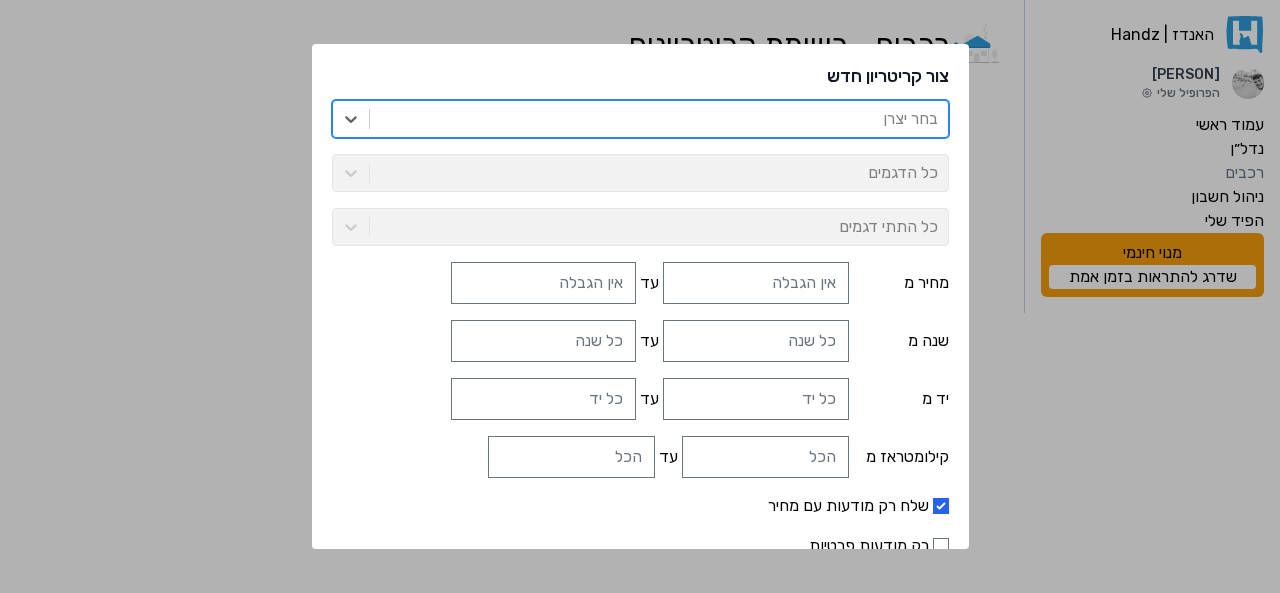 click on "בחר יצרן" at bounding box center (659, 119) 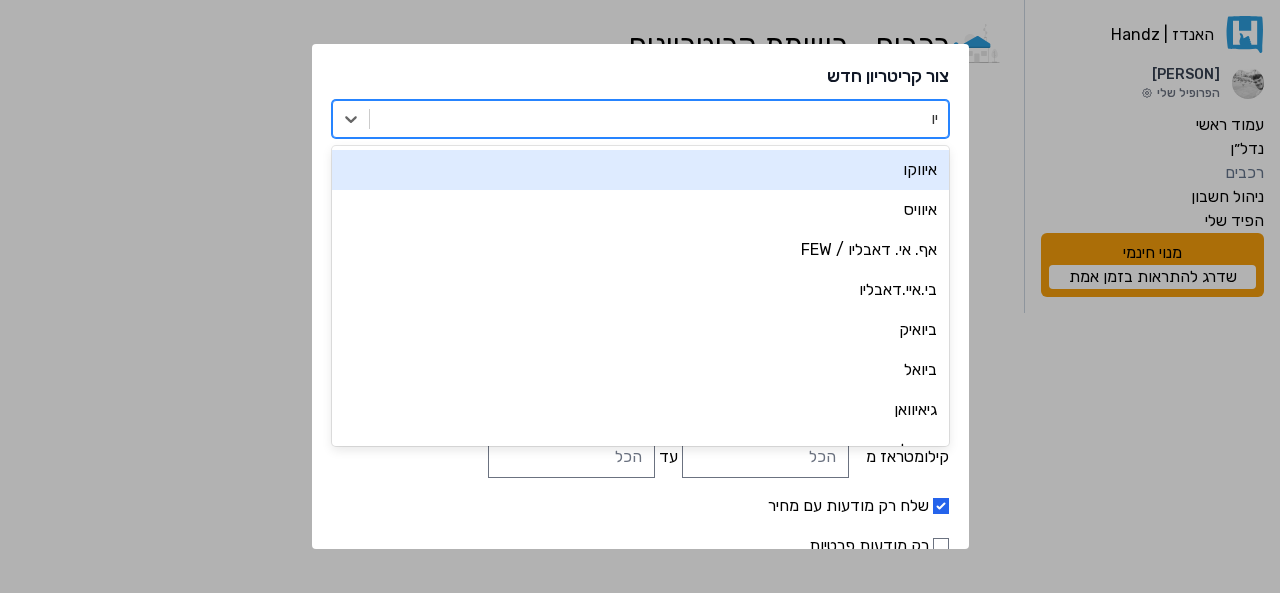 type on "[CITY]" 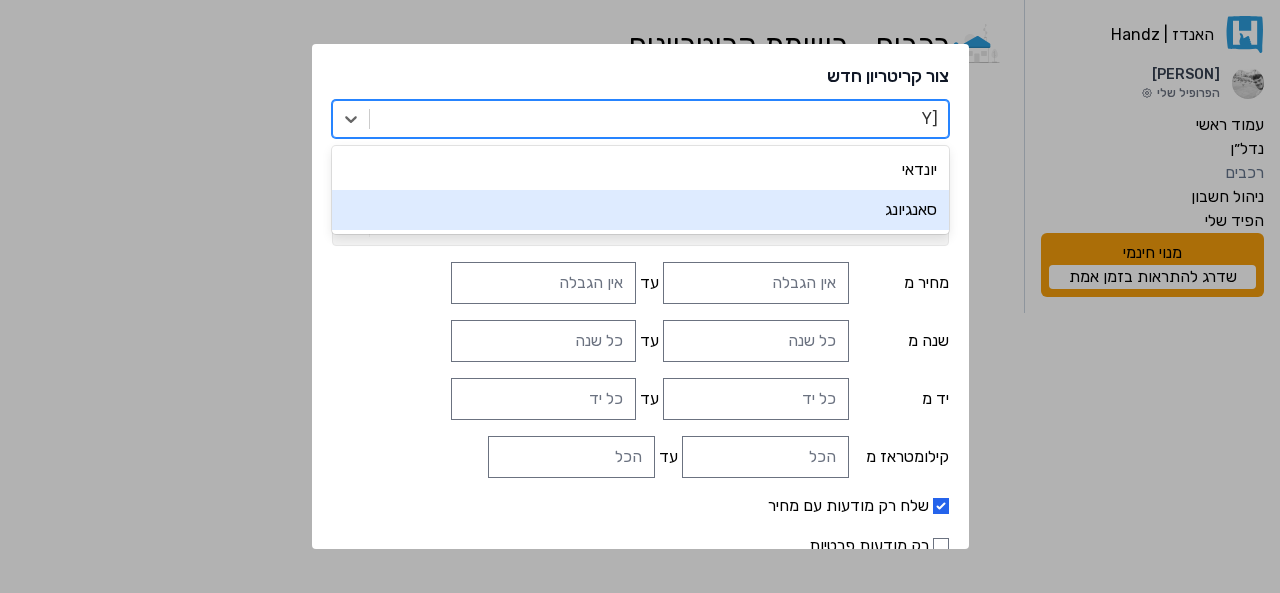 click on "סאנגיונג" at bounding box center [640, 210] 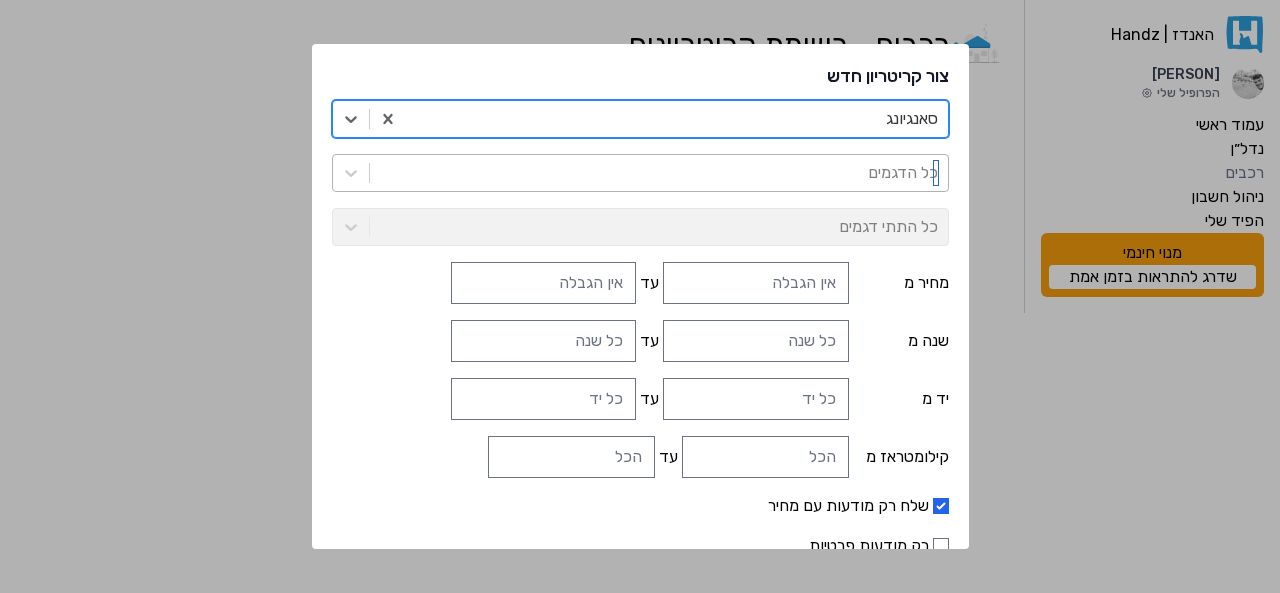 click at bounding box center [659, 173] 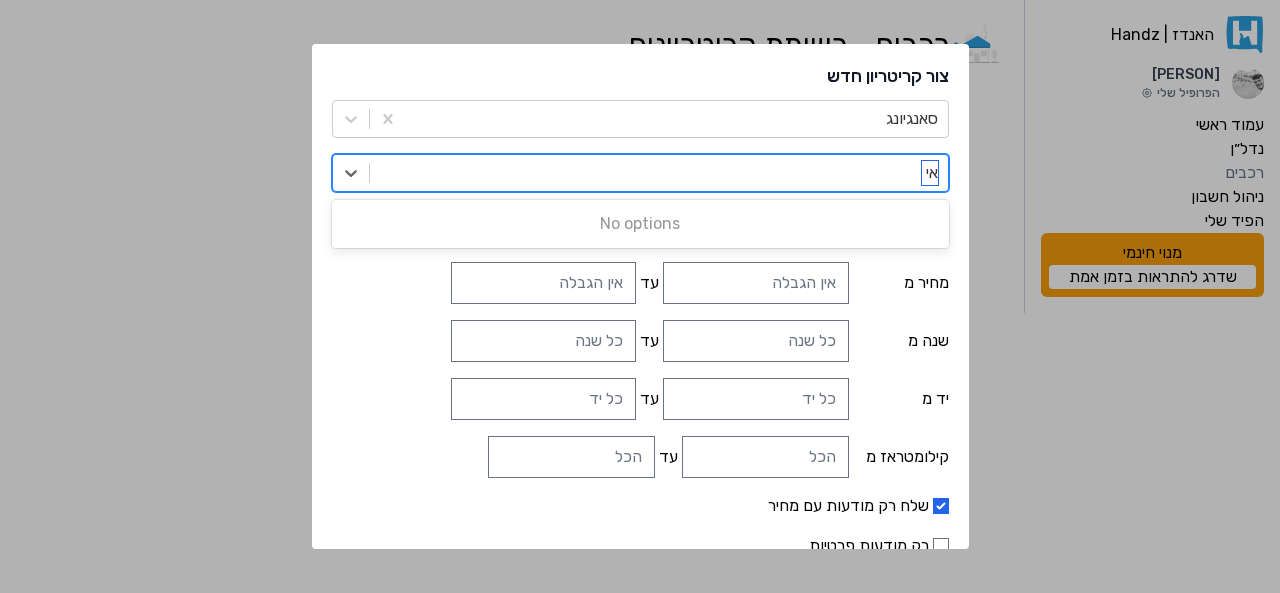type on "א" 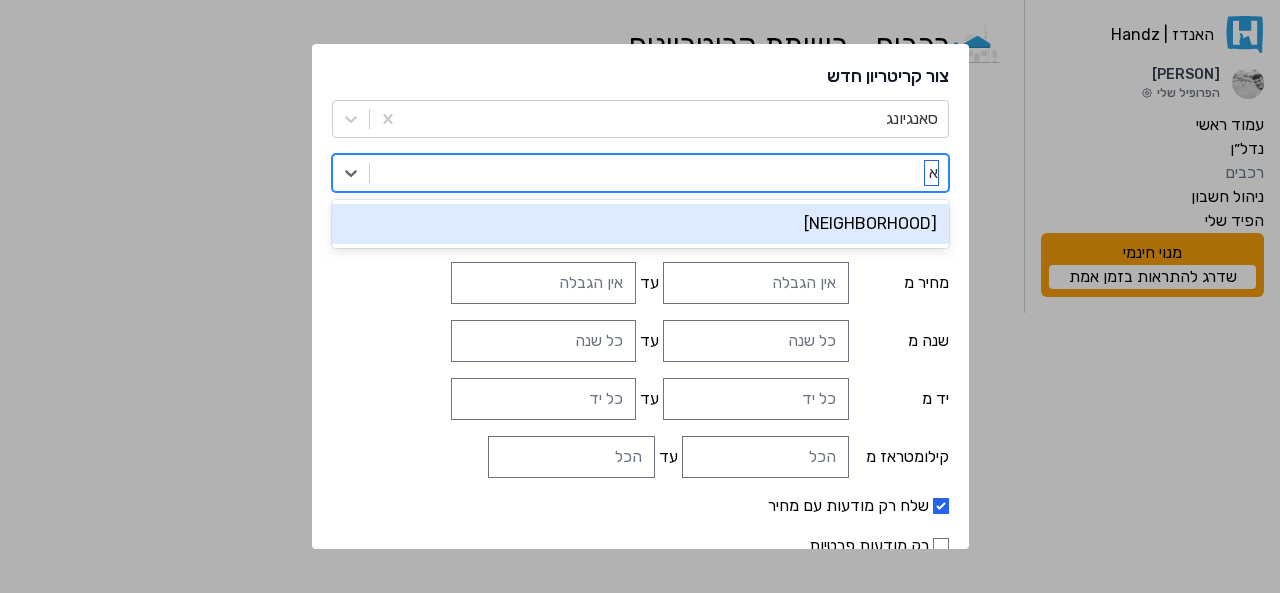 type 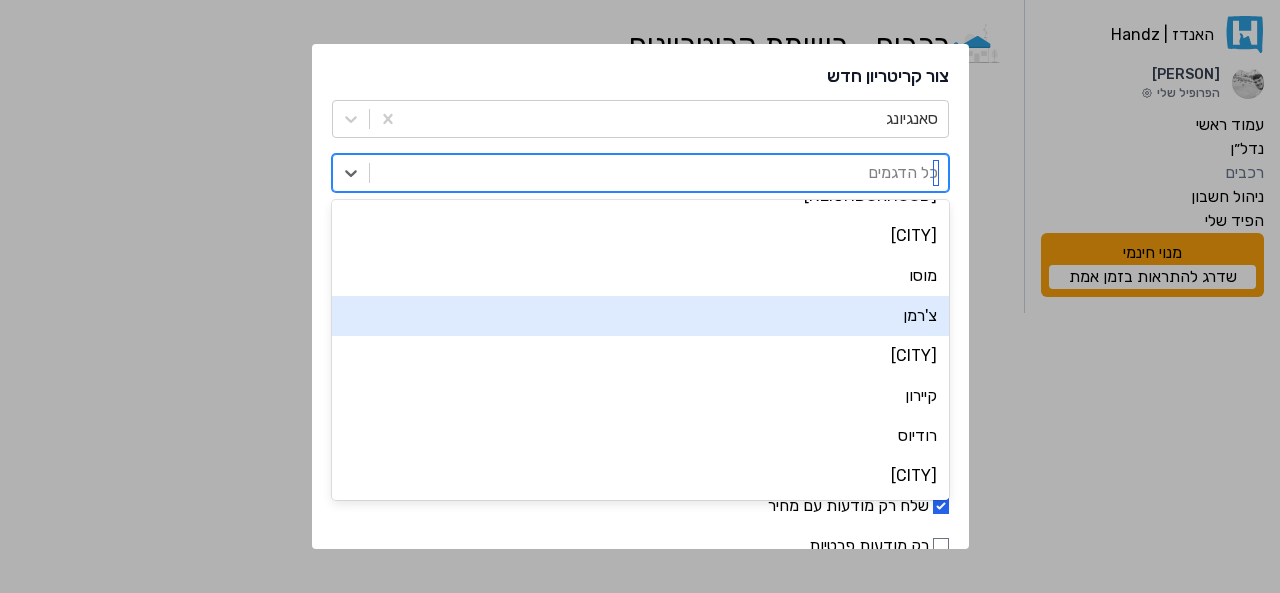 scroll, scrollTop: 0, scrollLeft: 0, axis: both 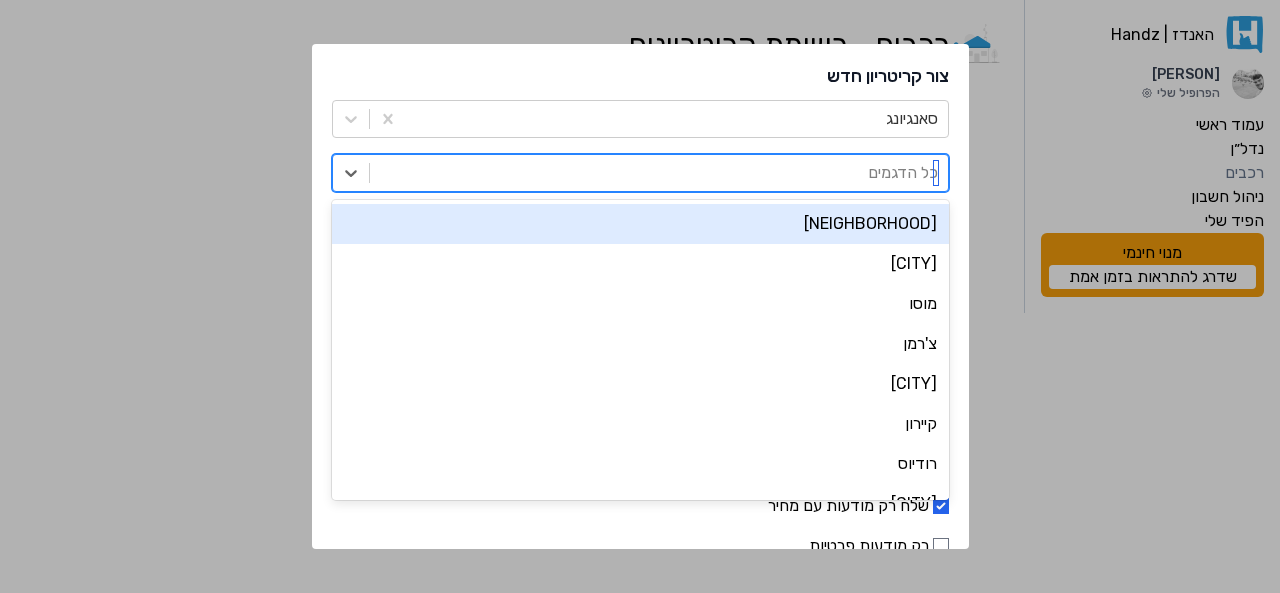 click at bounding box center [659, 173] 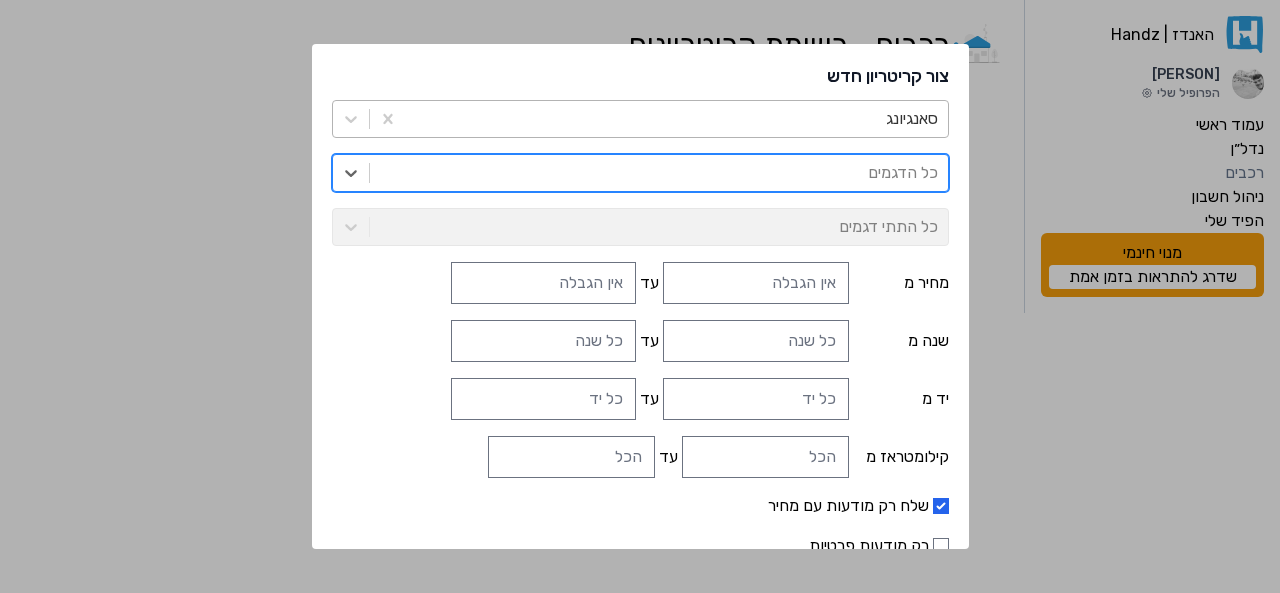 click at bounding box center (677, 119) 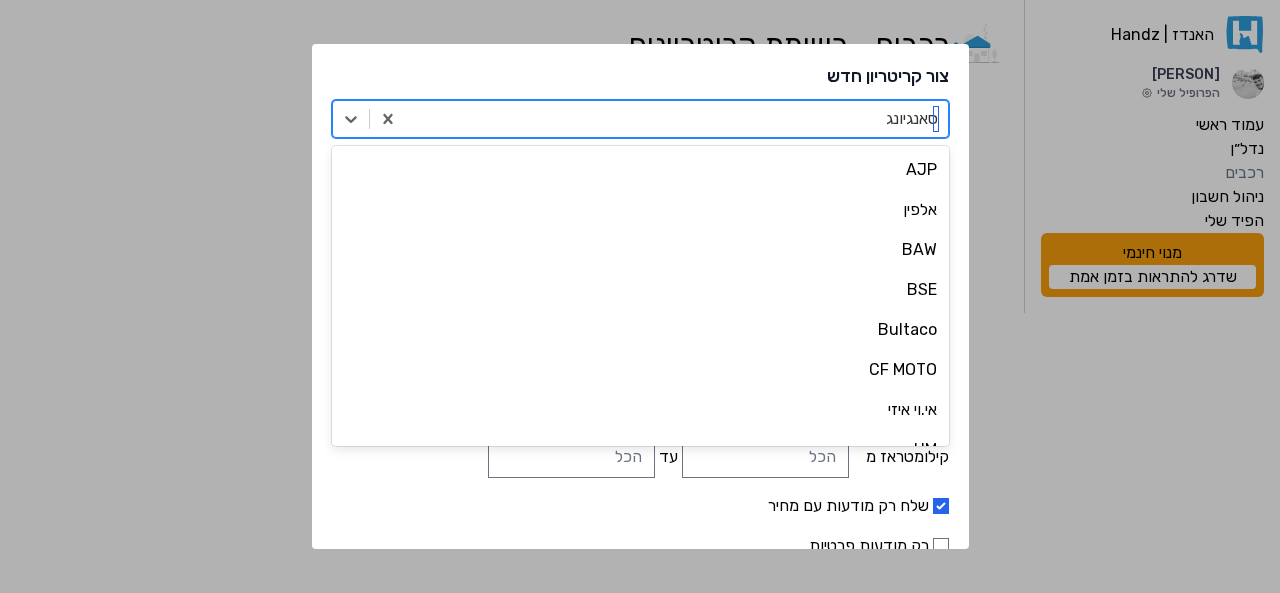 scroll, scrollTop: 5677, scrollLeft: 0, axis: vertical 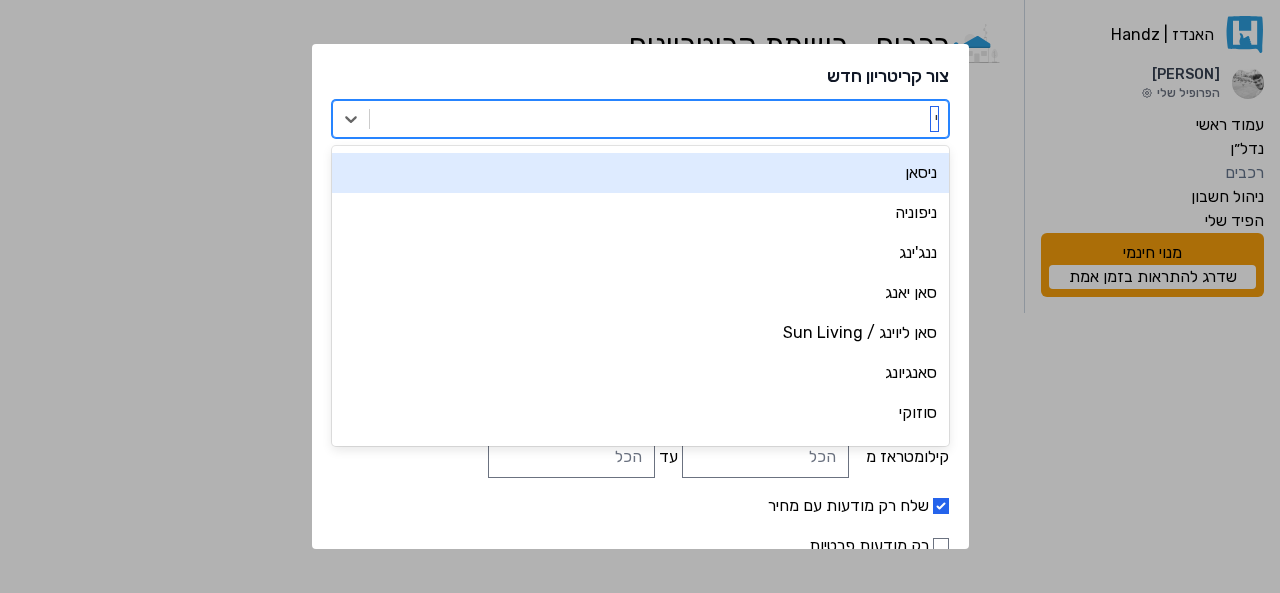 type on "יו" 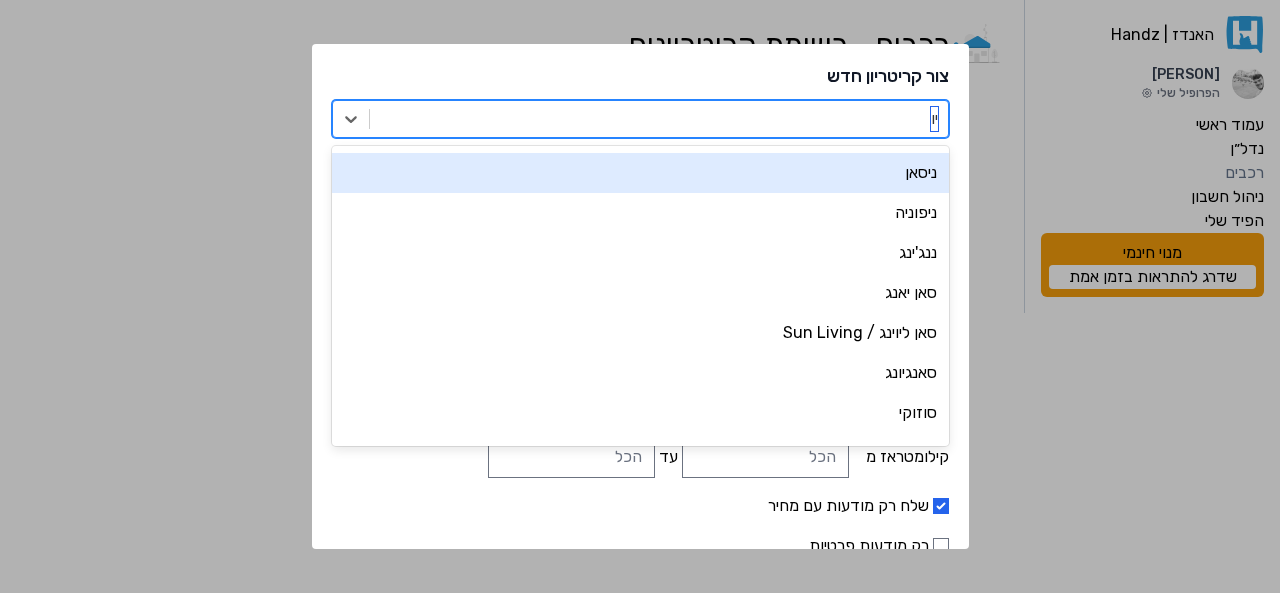 scroll, scrollTop: 357, scrollLeft: 0, axis: vertical 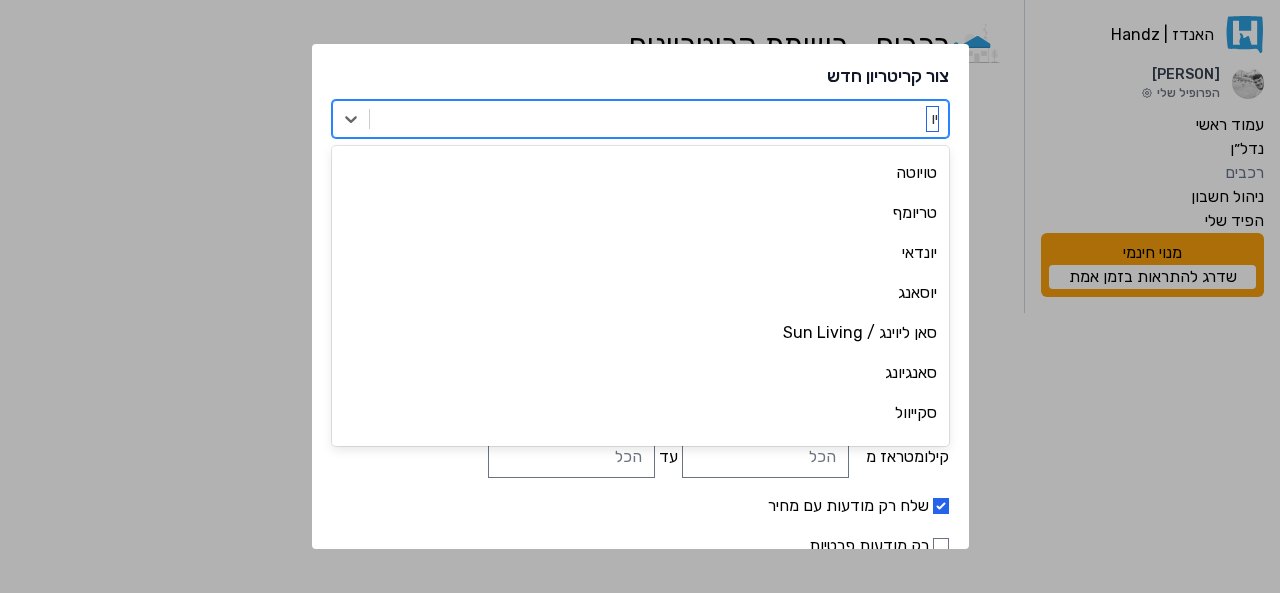 click on "יונדאי" at bounding box center (640, 253) 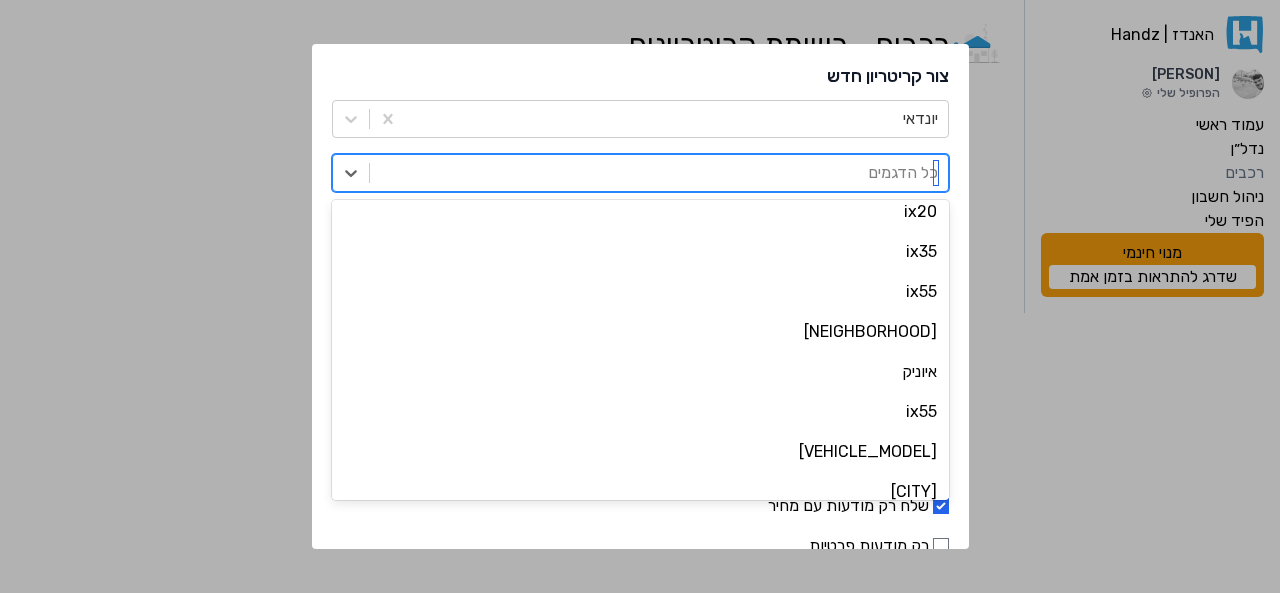 scroll, scrollTop: 459, scrollLeft: 0, axis: vertical 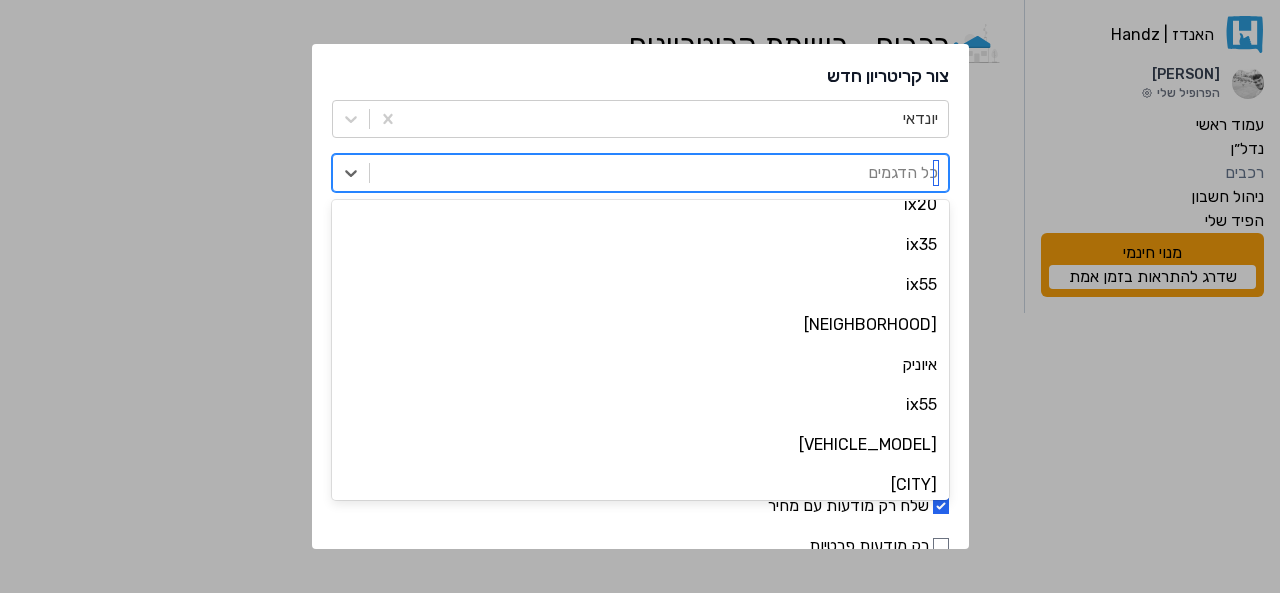 click on "איוניק" at bounding box center (640, 365) 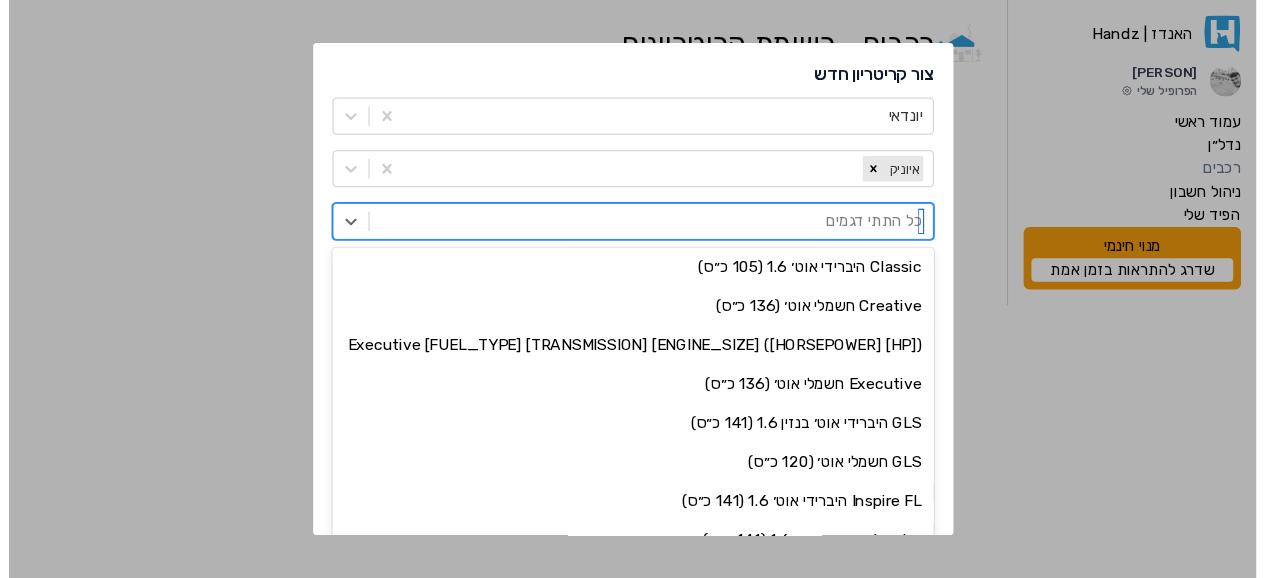 scroll, scrollTop: 0, scrollLeft: 0, axis: both 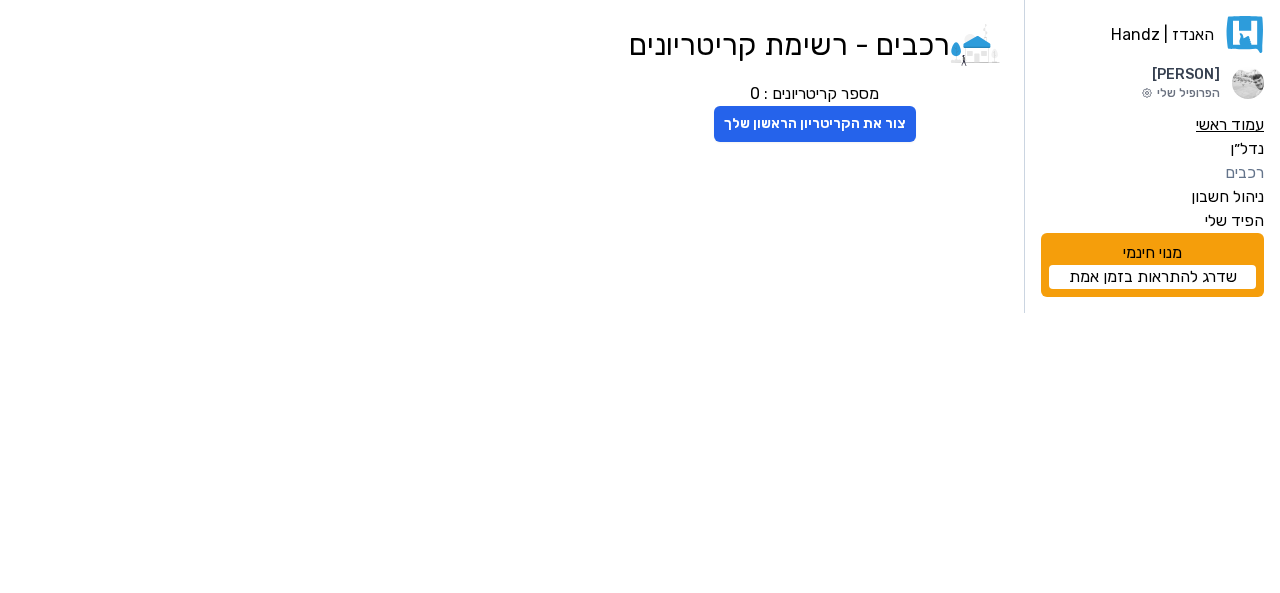 click on "עמוד ראשי" at bounding box center [1230, 125] 